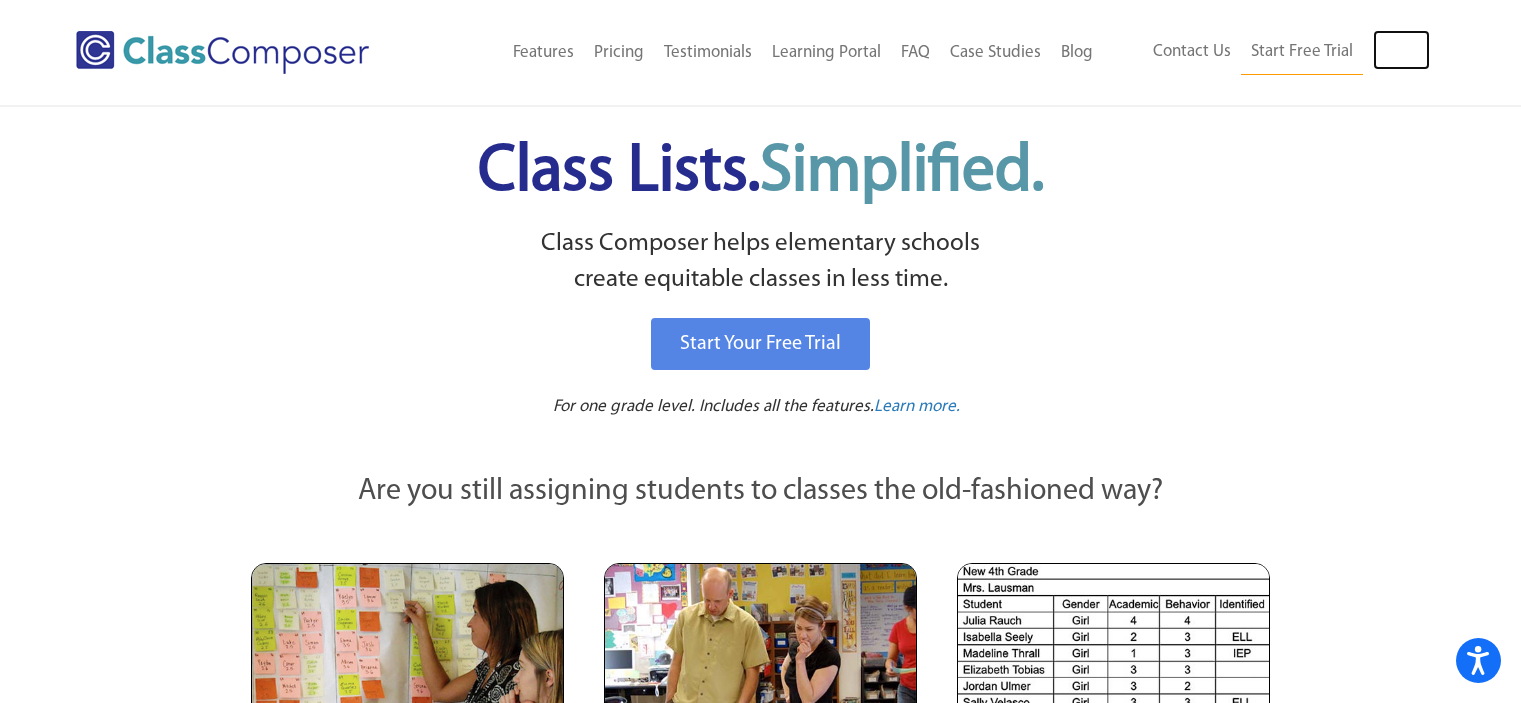 scroll, scrollTop: 0, scrollLeft: 0, axis: both 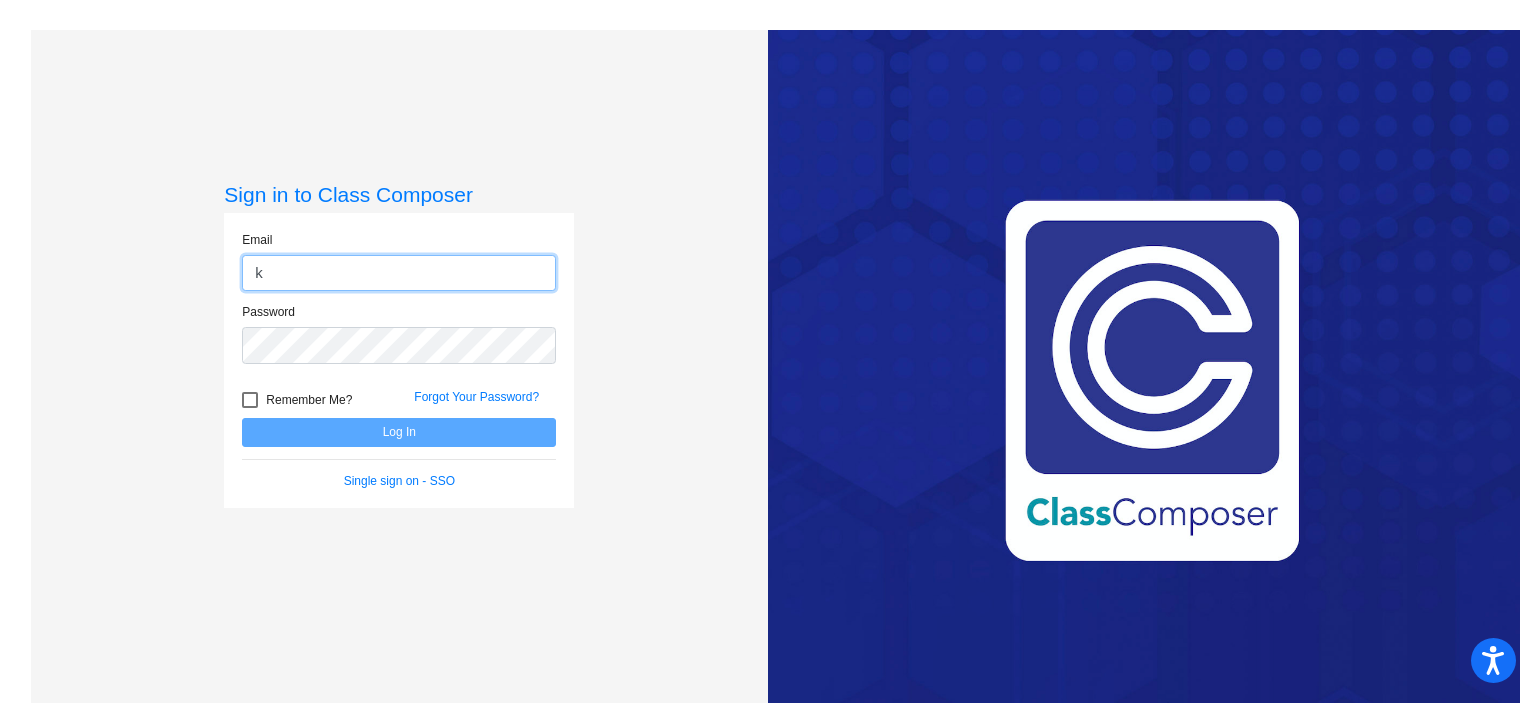 type on "[PERSON_NAME][EMAIL_ADDRESS][DOMAIN_NAME]" 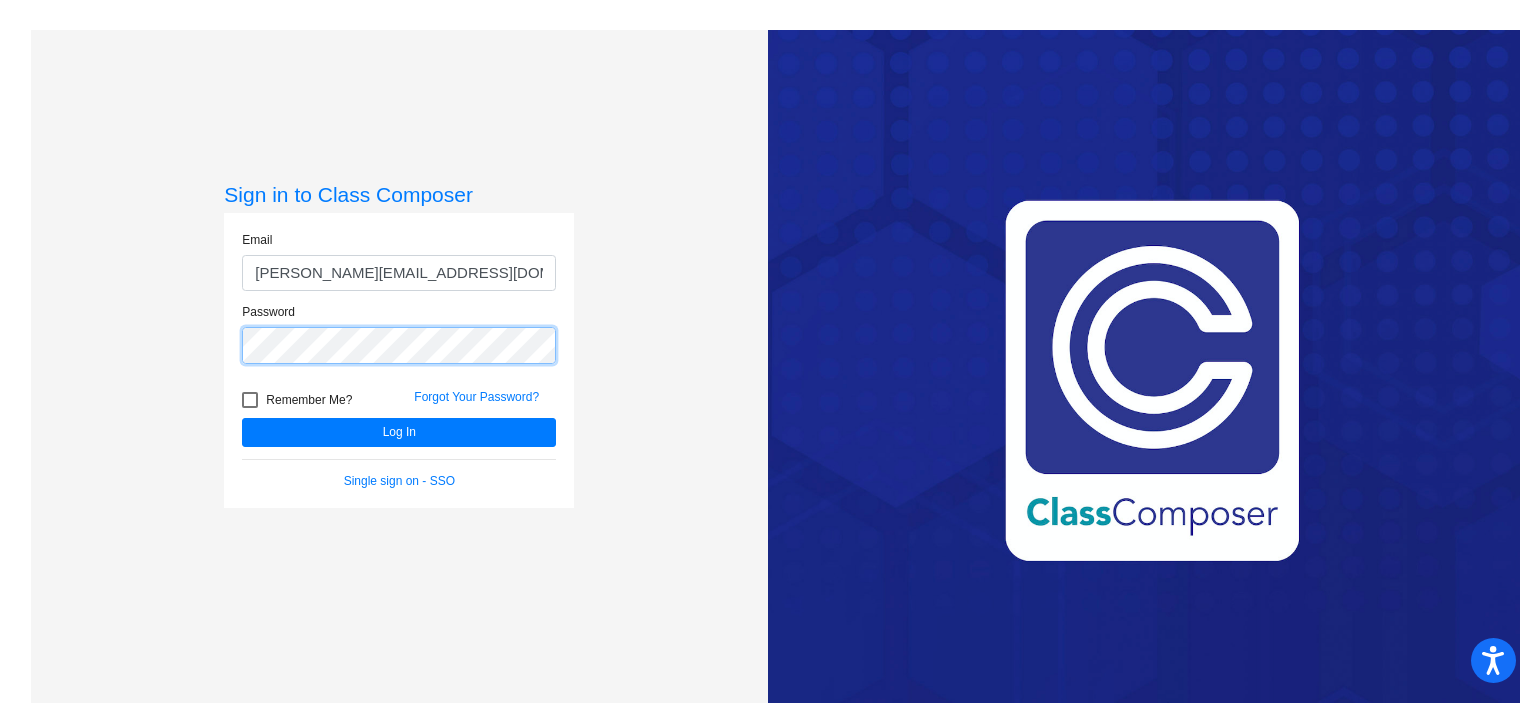 click on "Log In" 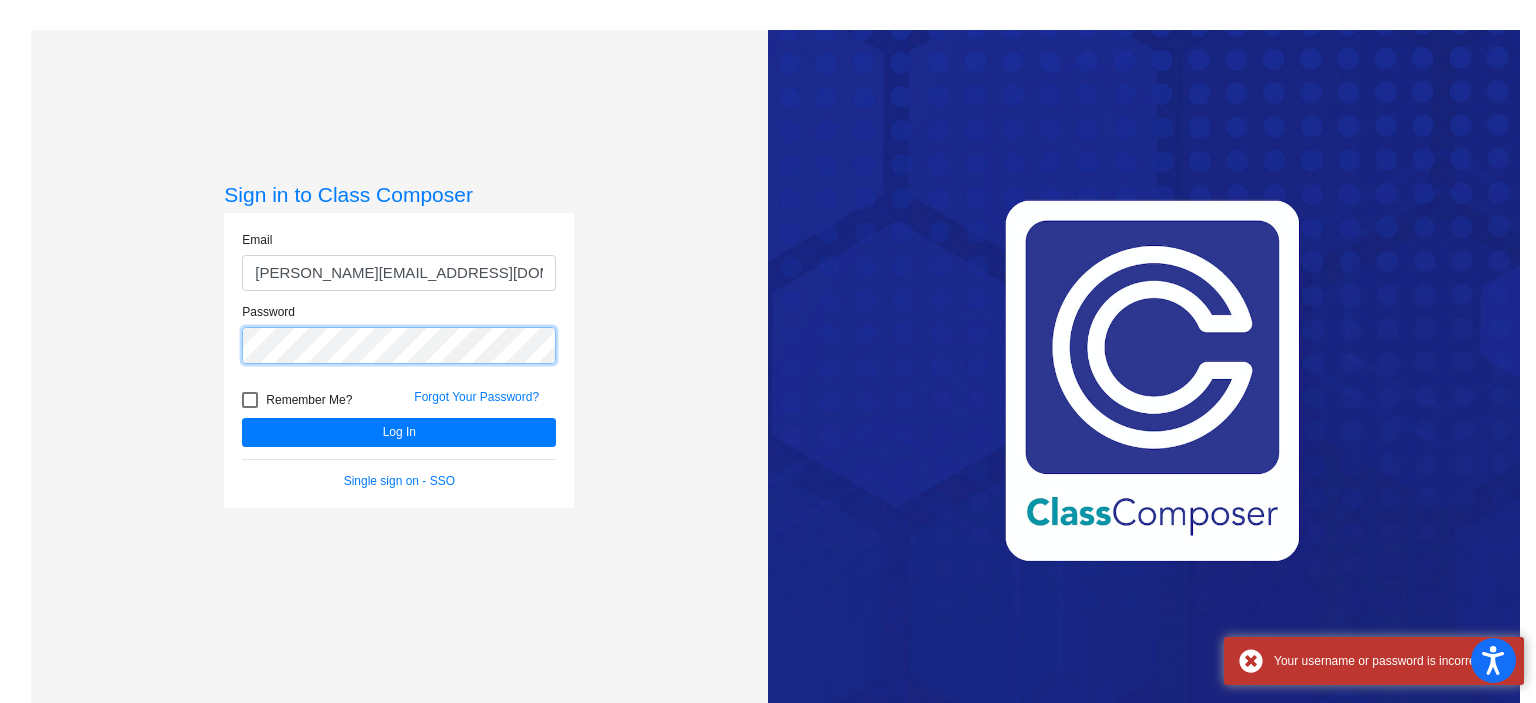 click on "Sign in to Class Composer Email [PERSON_NAME][EMAIL_ADDRESS][DOMAIN_NAME] Password   Remember Me? Forgot Your Password?  Log In   Single sign on - SSO" 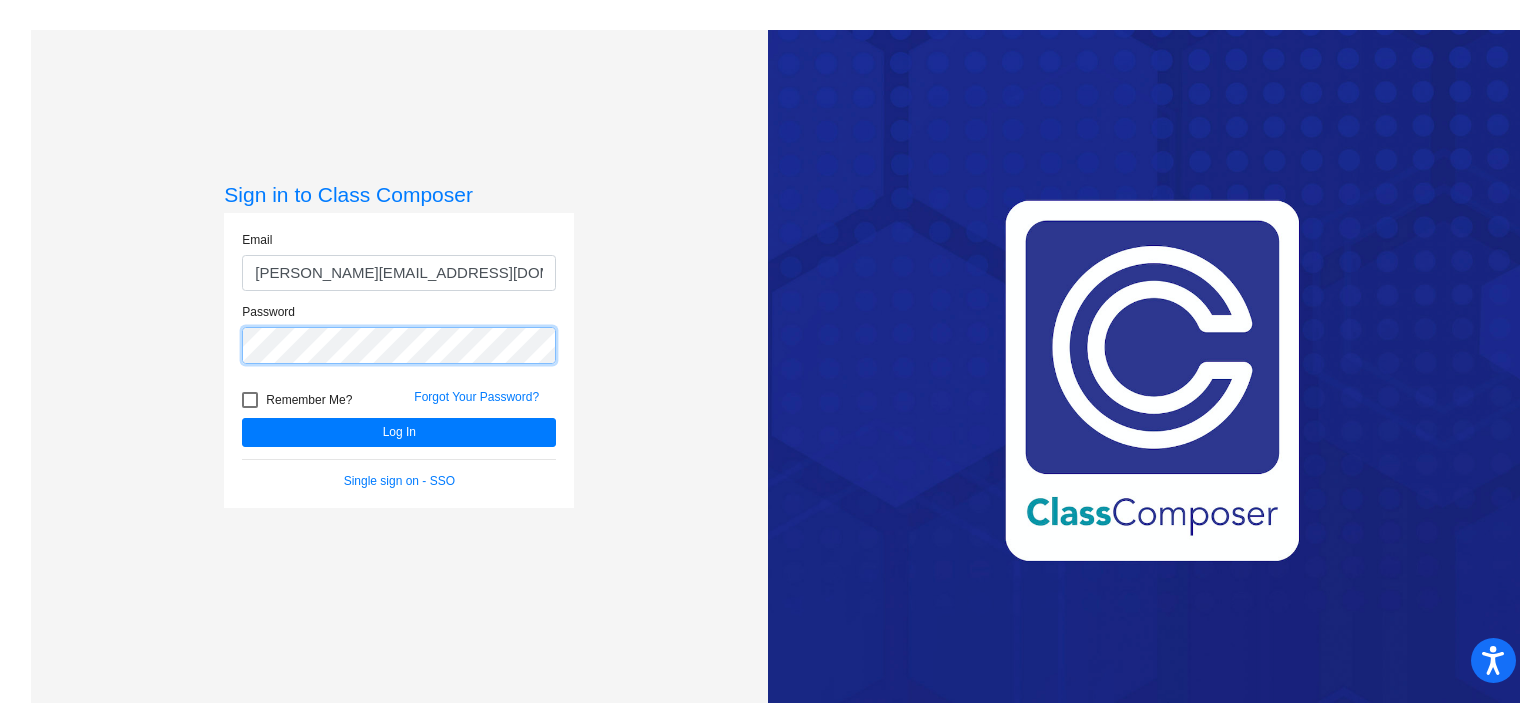 click on "Log In" 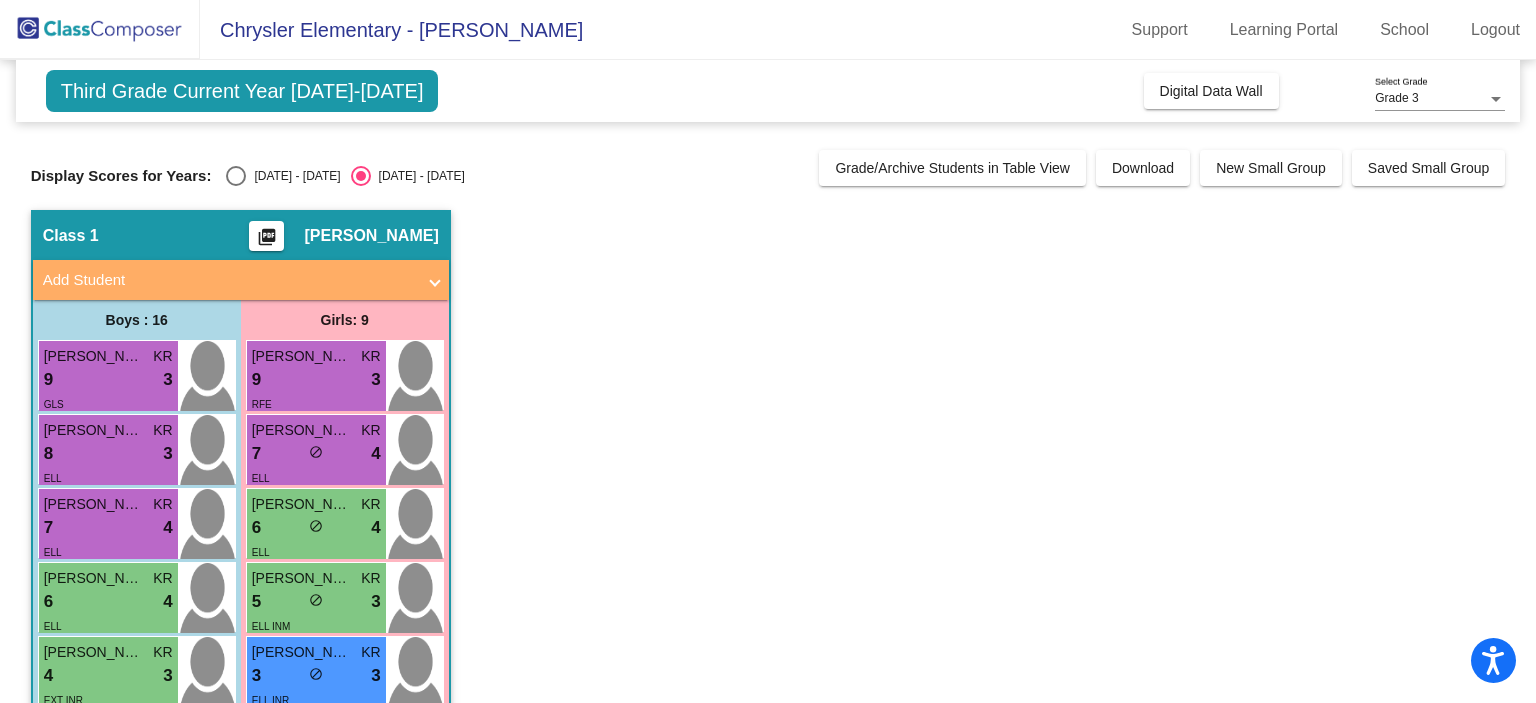 click on "Third Grade Current Year 2024-2025" 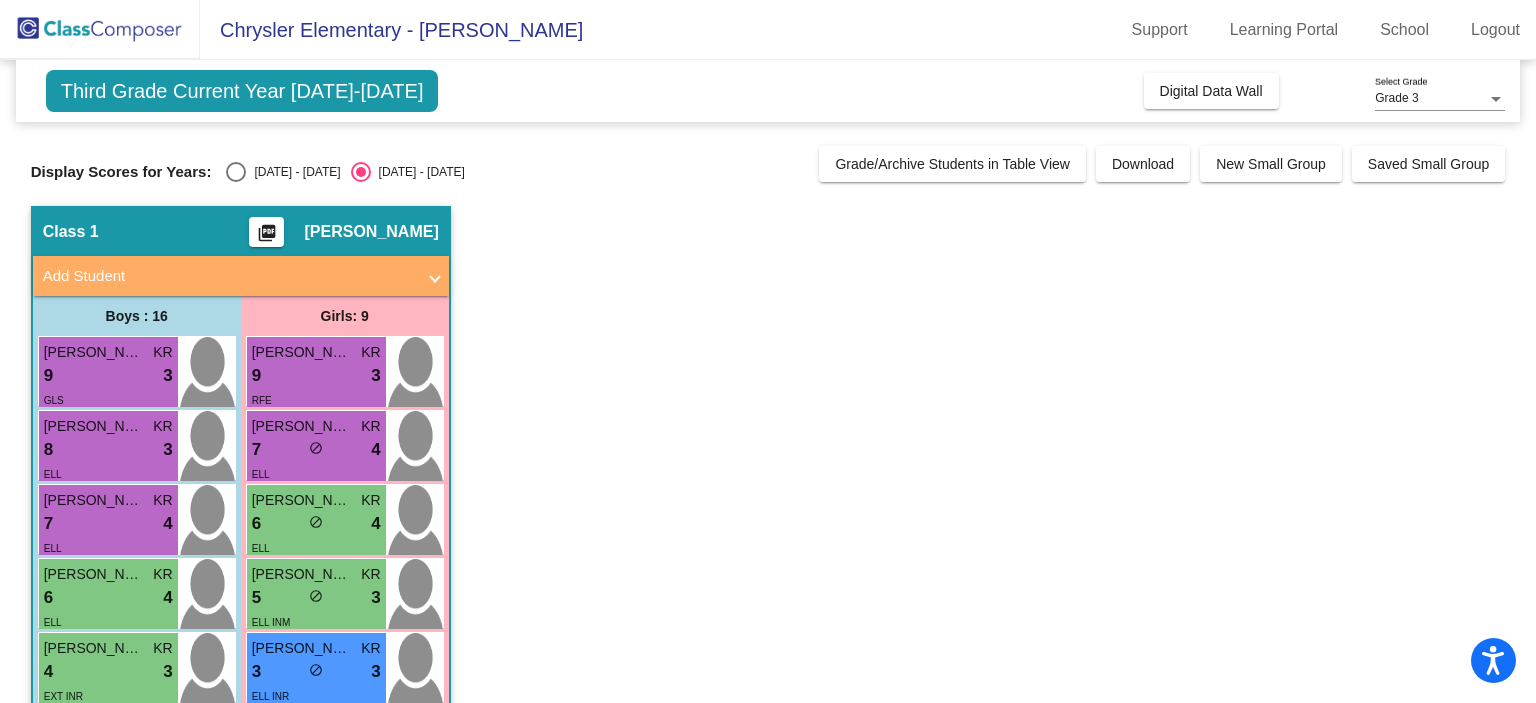 scroll, scrollTop: 0, scrollLeft: 0, axis: both 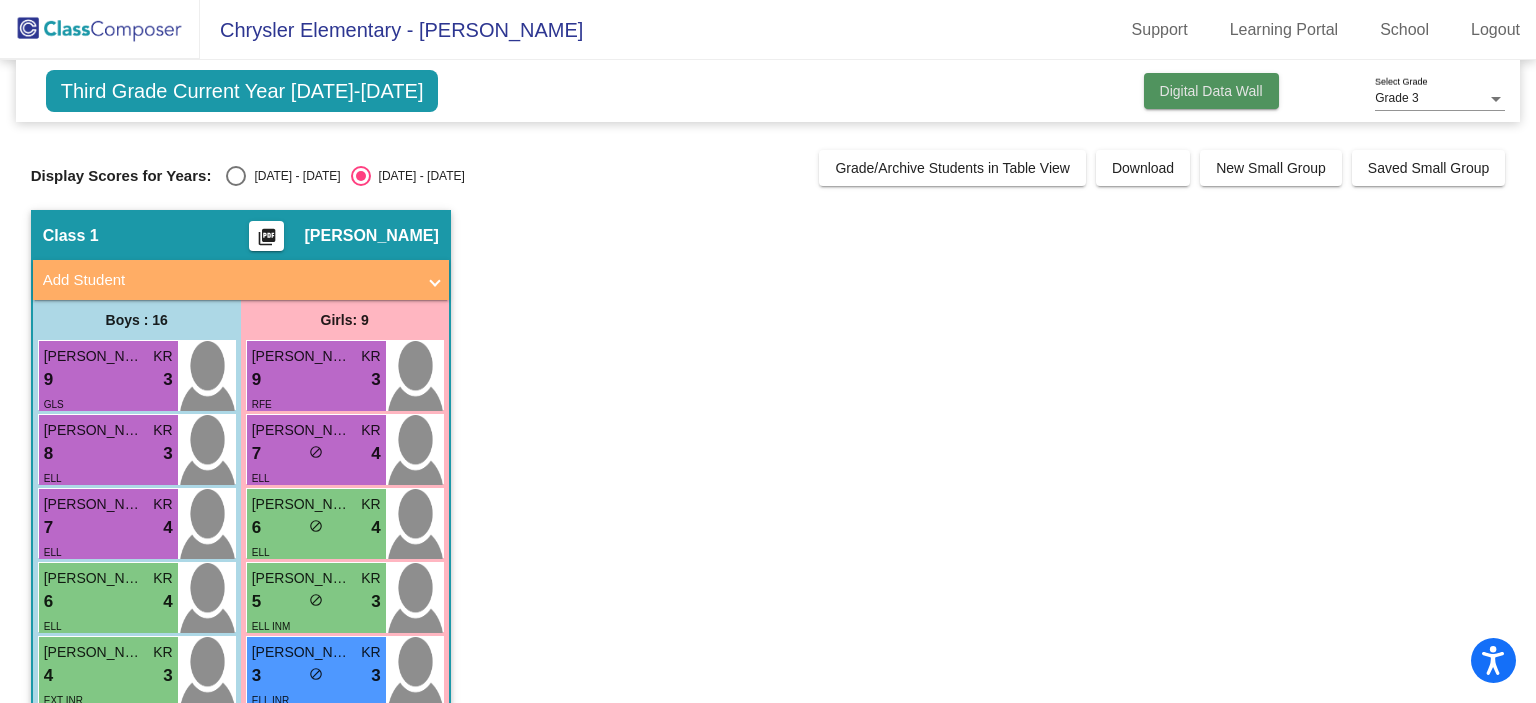 click on "Digital Data Wall" 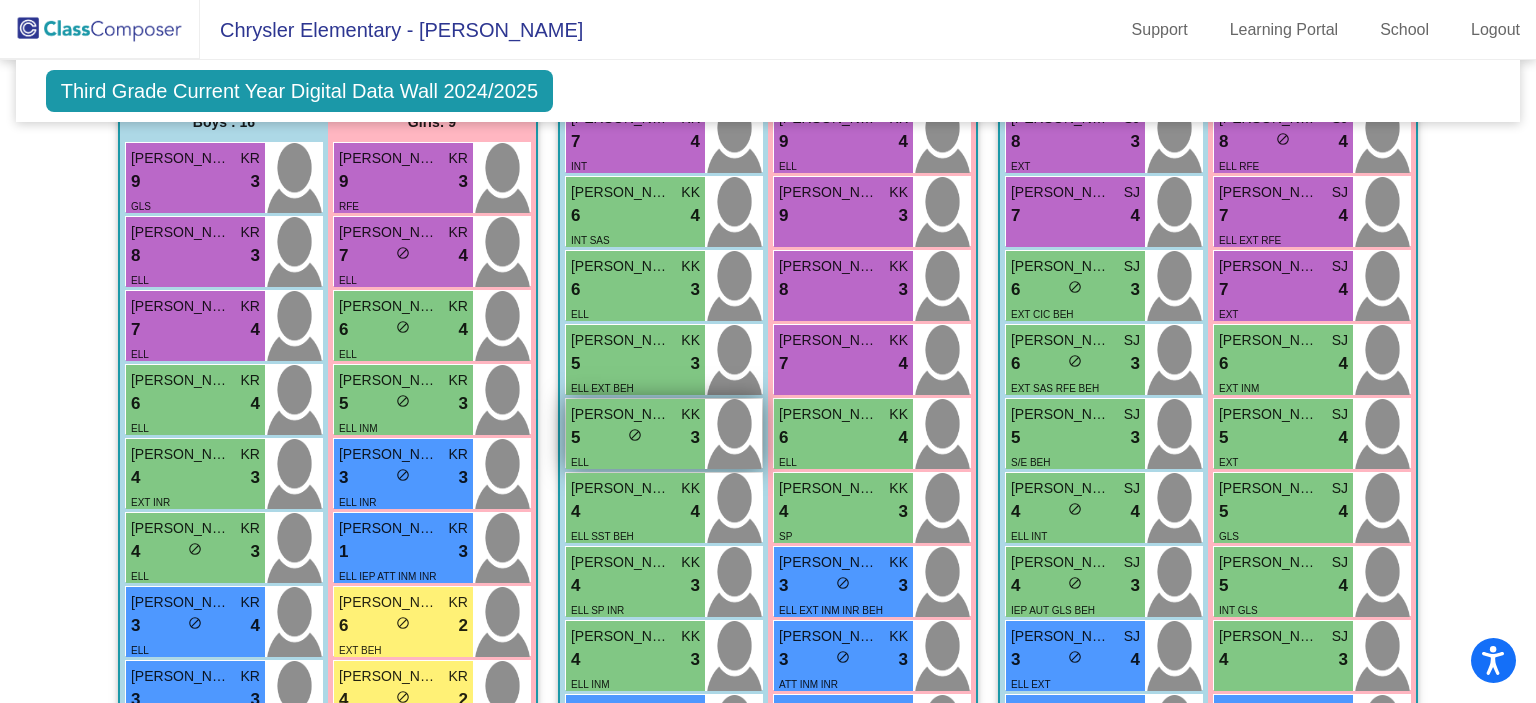 scroll, scrollTop: 620, scrollLeft: 0, axis: vertical 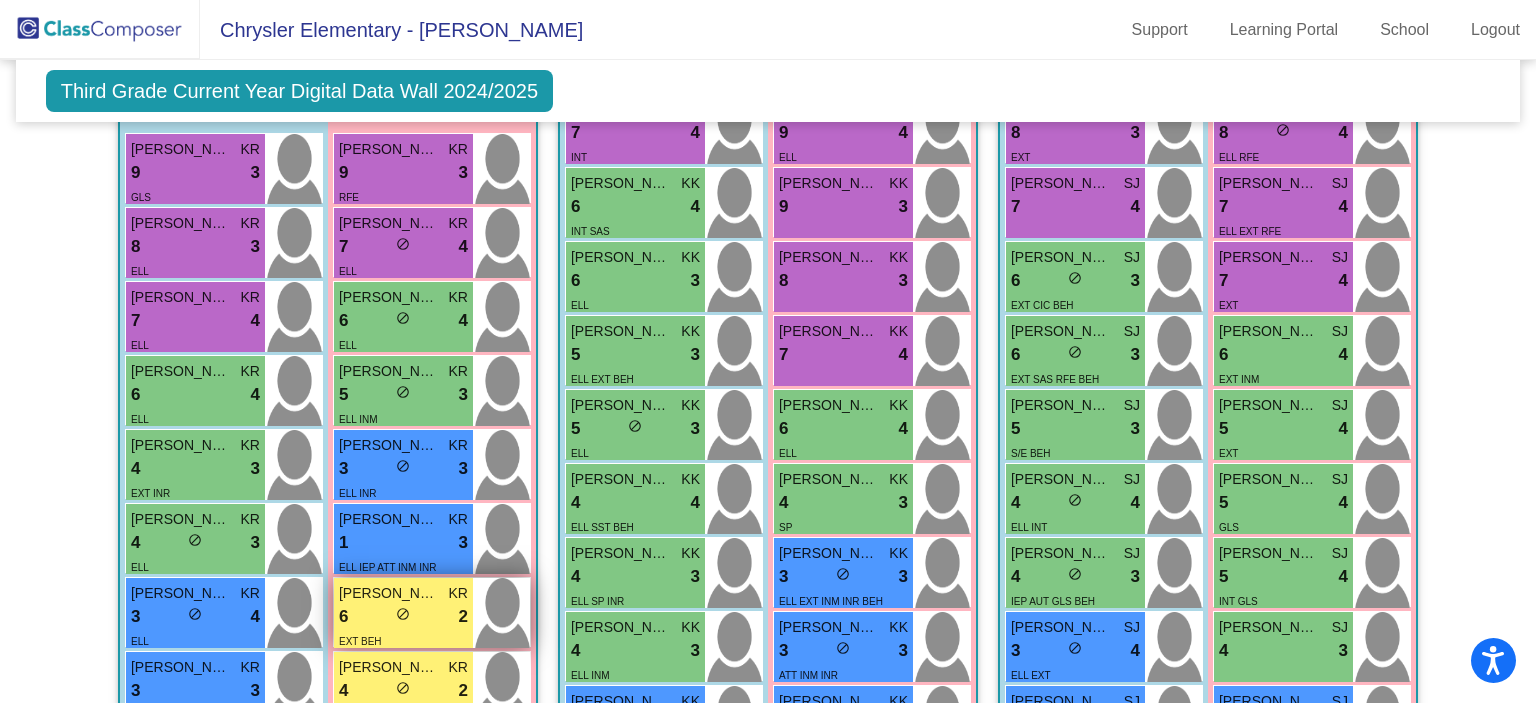 click on "Aivah Lowery" at bounding box center (389, 593) 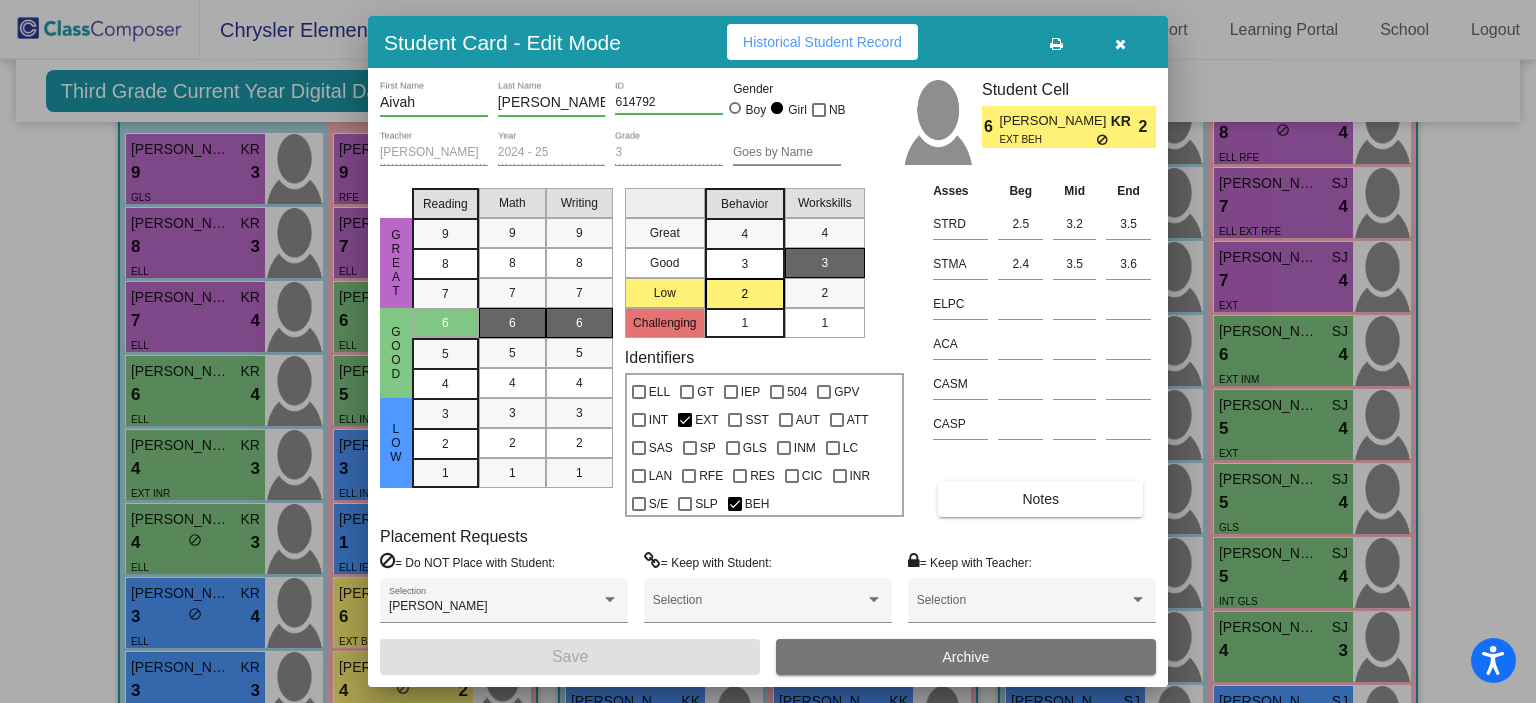 click on "Historical Student Record" at bounding box center (822, 42) 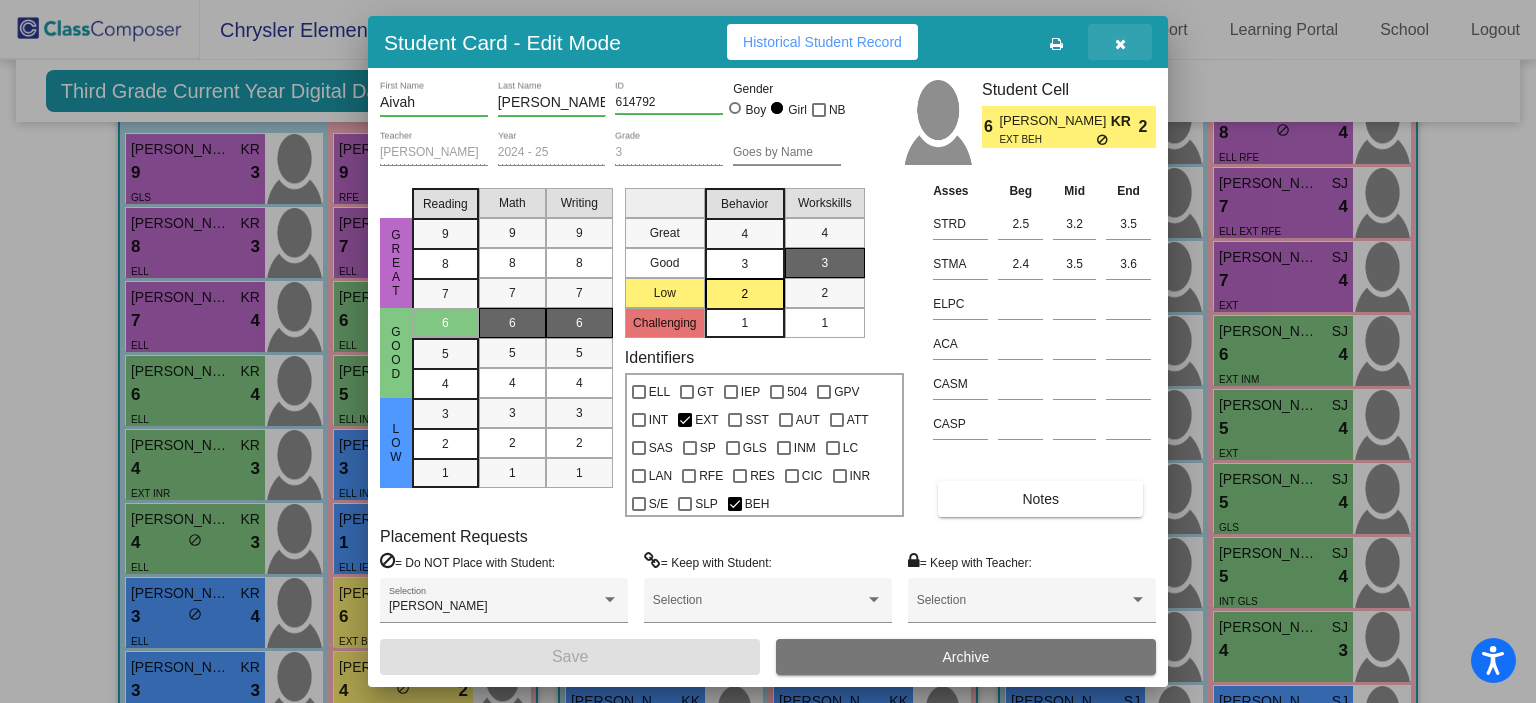 click at bounding box center [1120, 42] 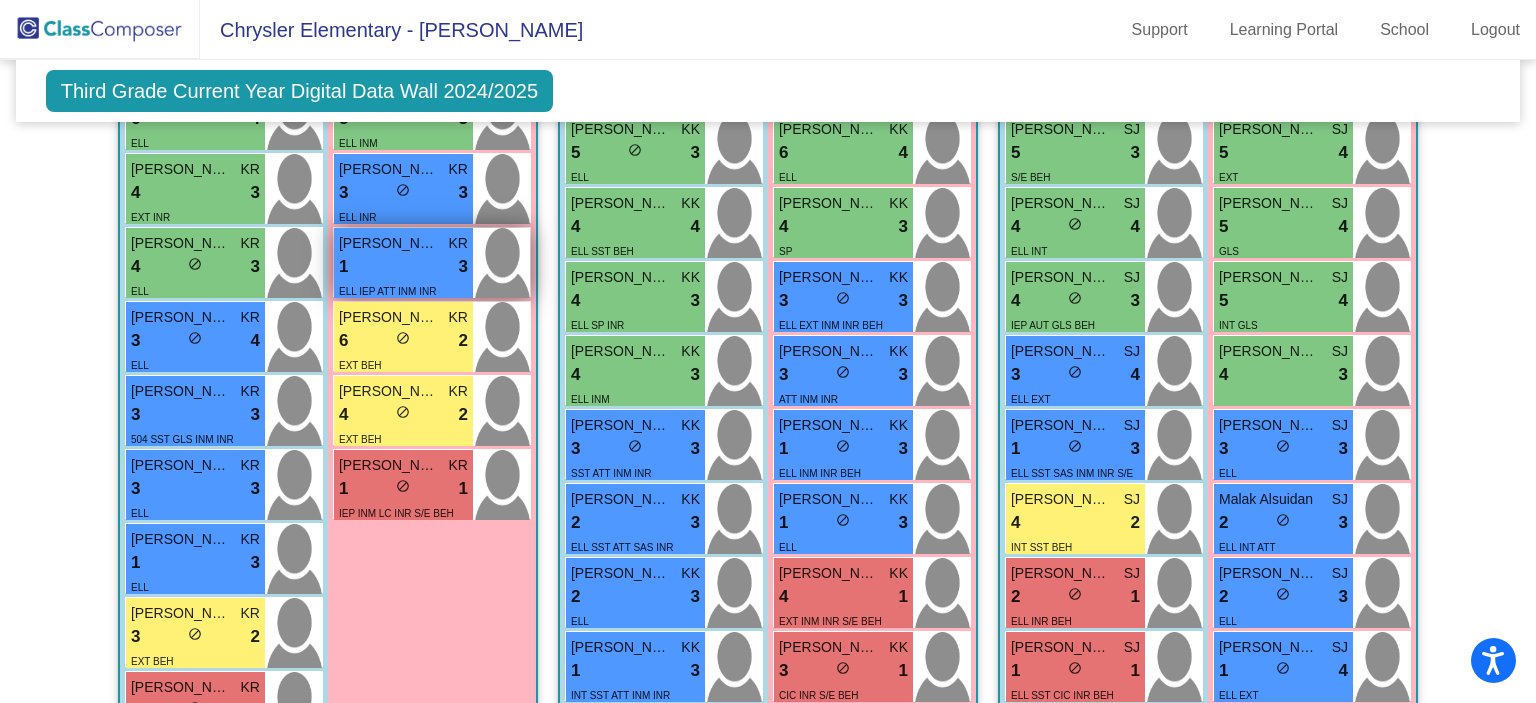 scroll, scrollTop: 912, scrollLeft: 0, axis: vertical 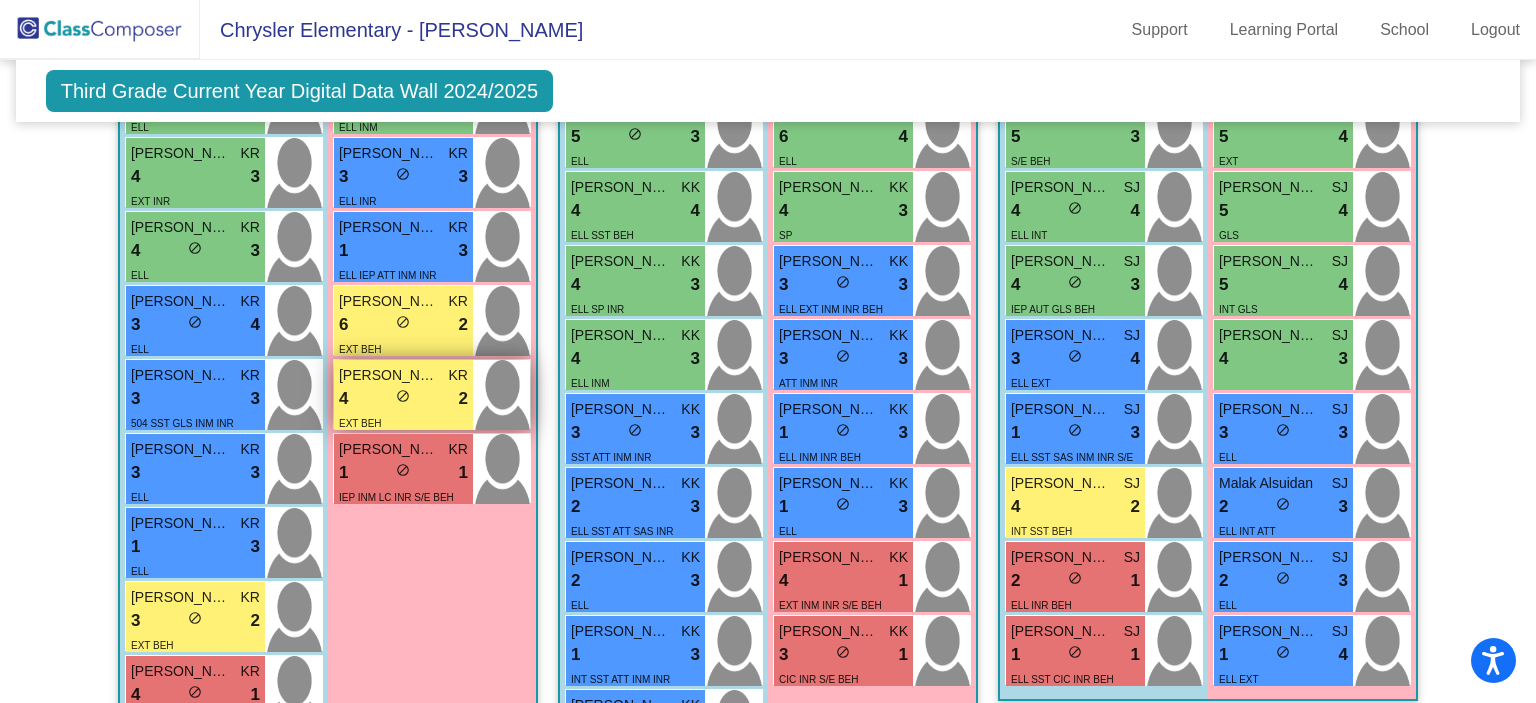 click on "4 lock do_not_disturb_alt 2" at bounding box center (403, 399) 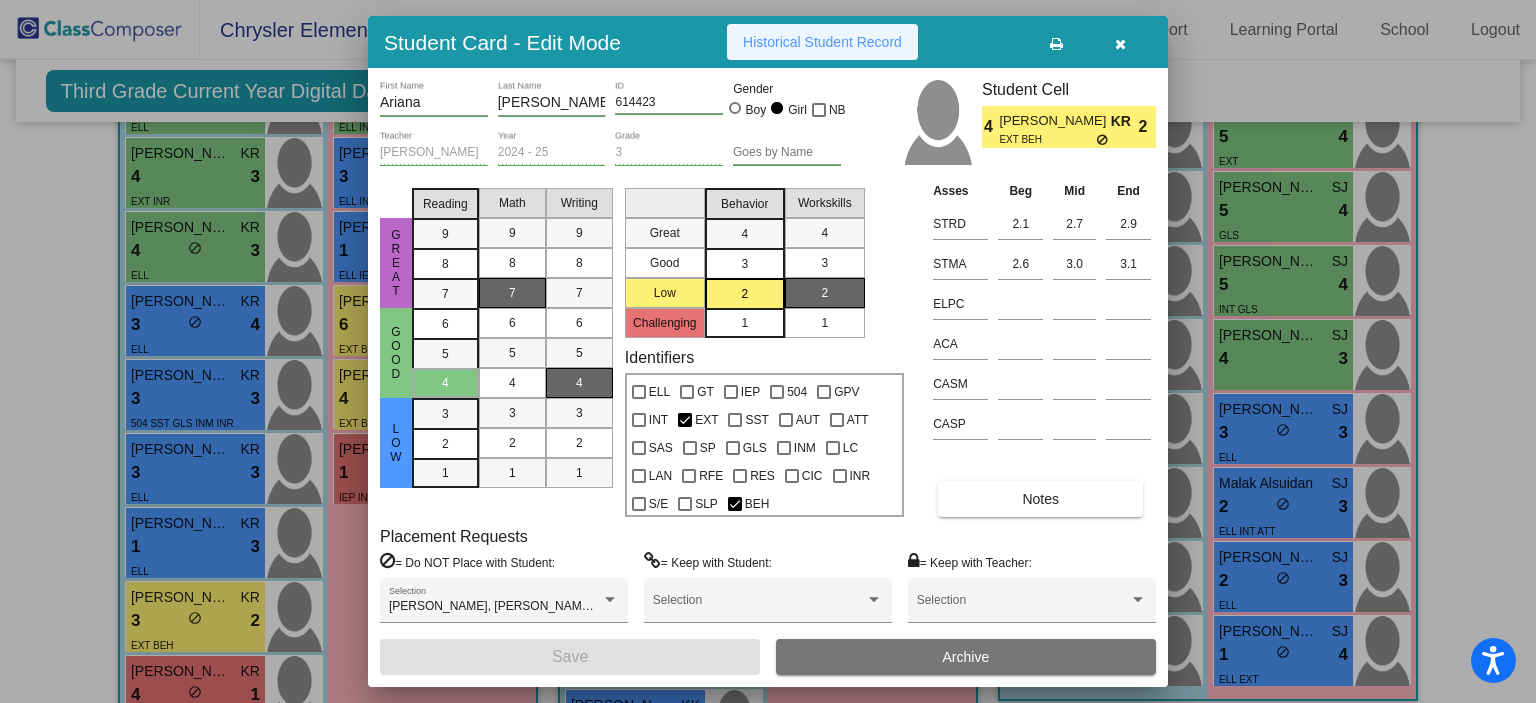 click on "Historical Student Record" at bounding box center [822, 42] 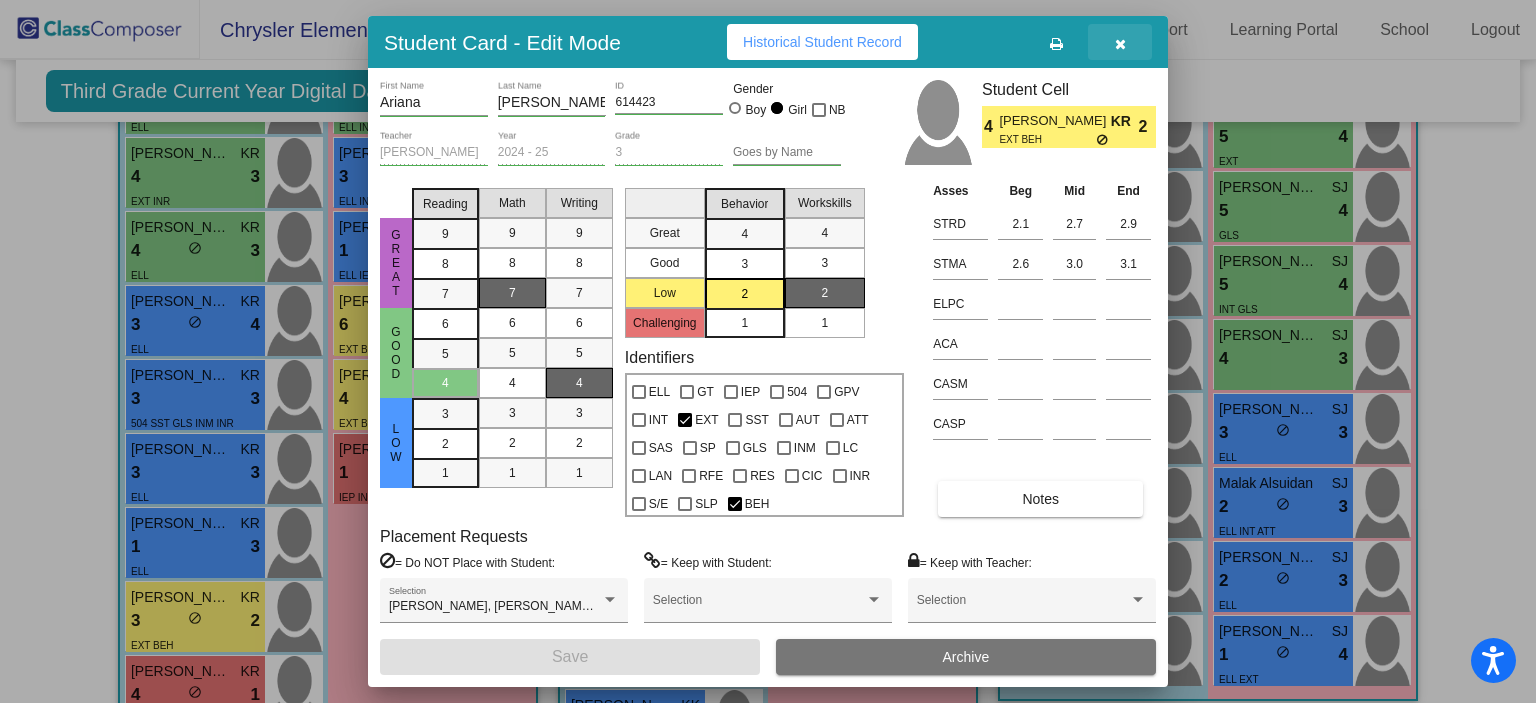 click at bounding box center (1120, 42) 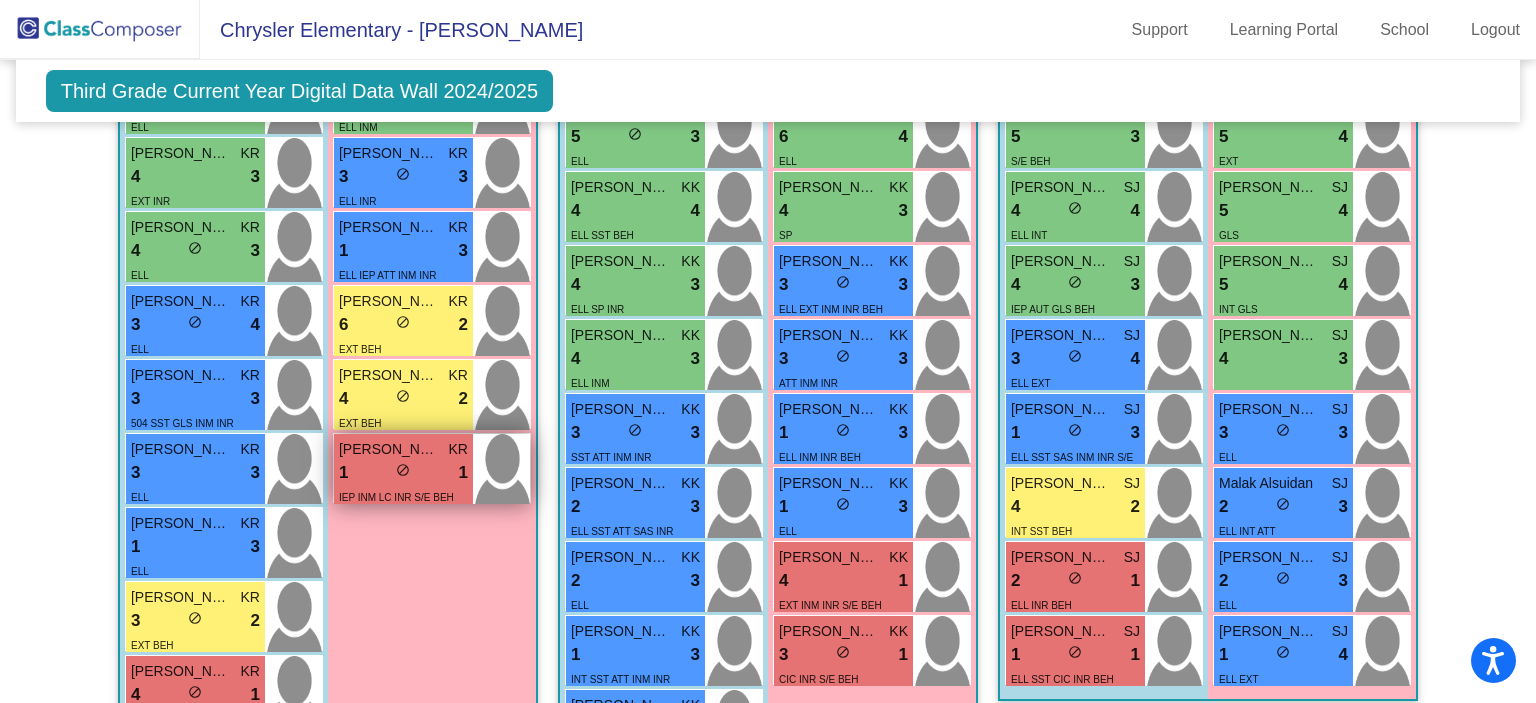 click on "1 lock do_not_disturb_alt 1" at bounding box center (403, 473) 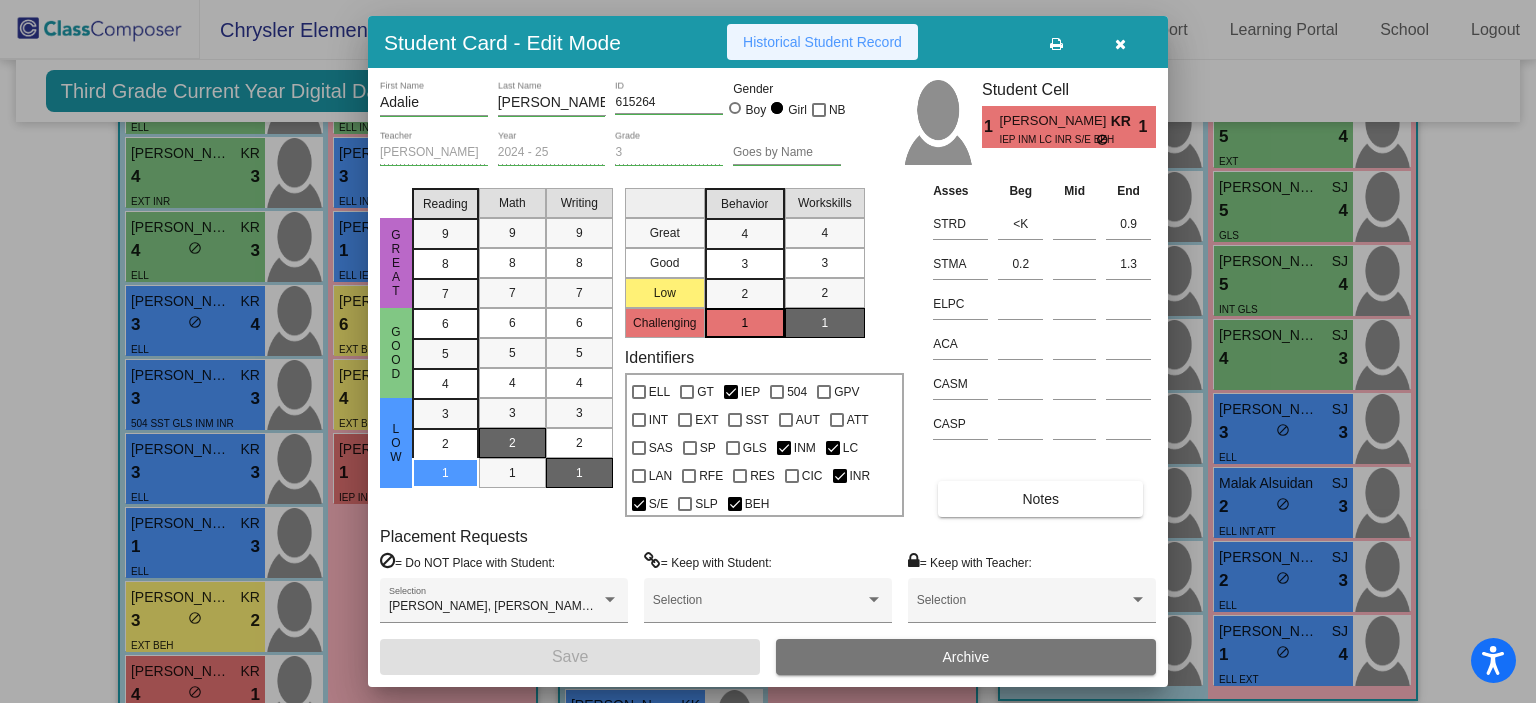 click on "Historical Student Record" at bounding box center [822, 42] 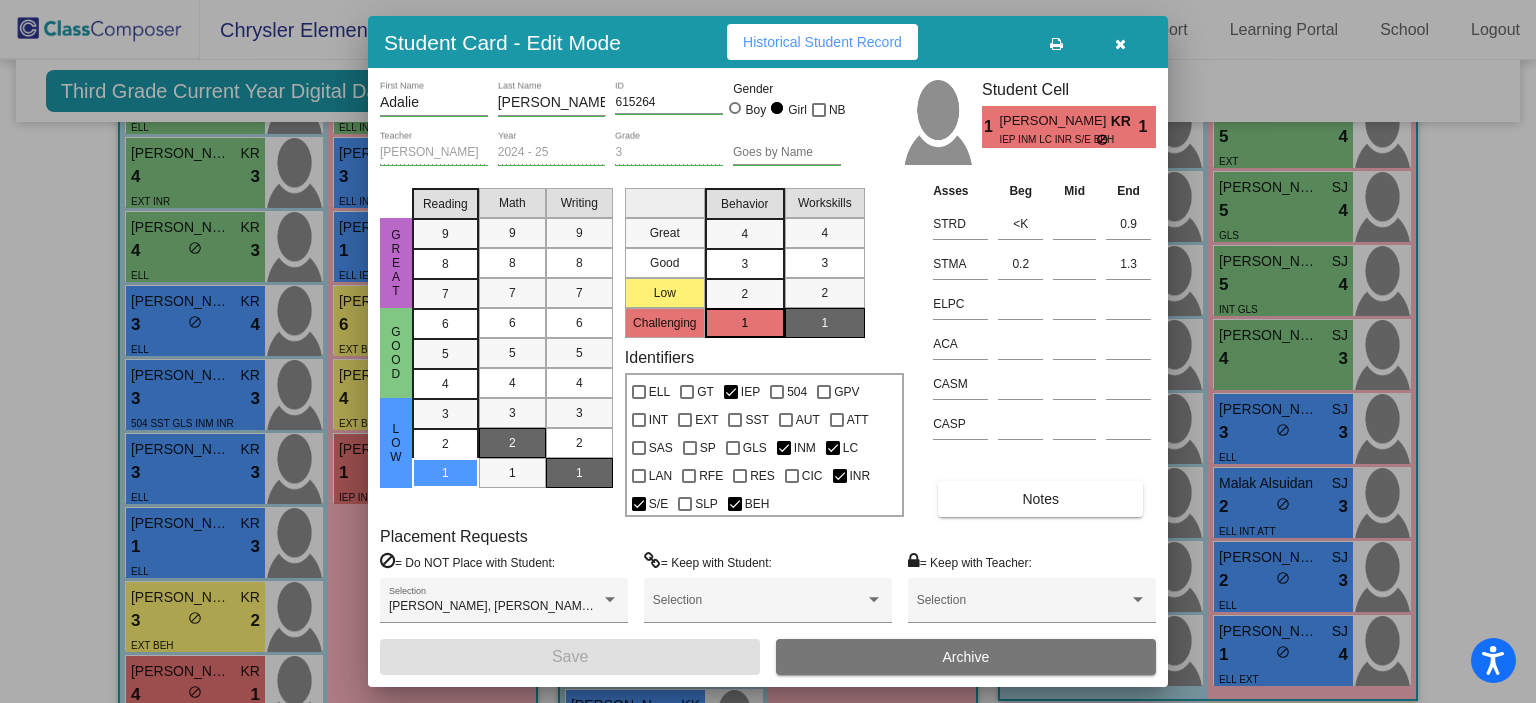 click at bounding box center [1120, 42] 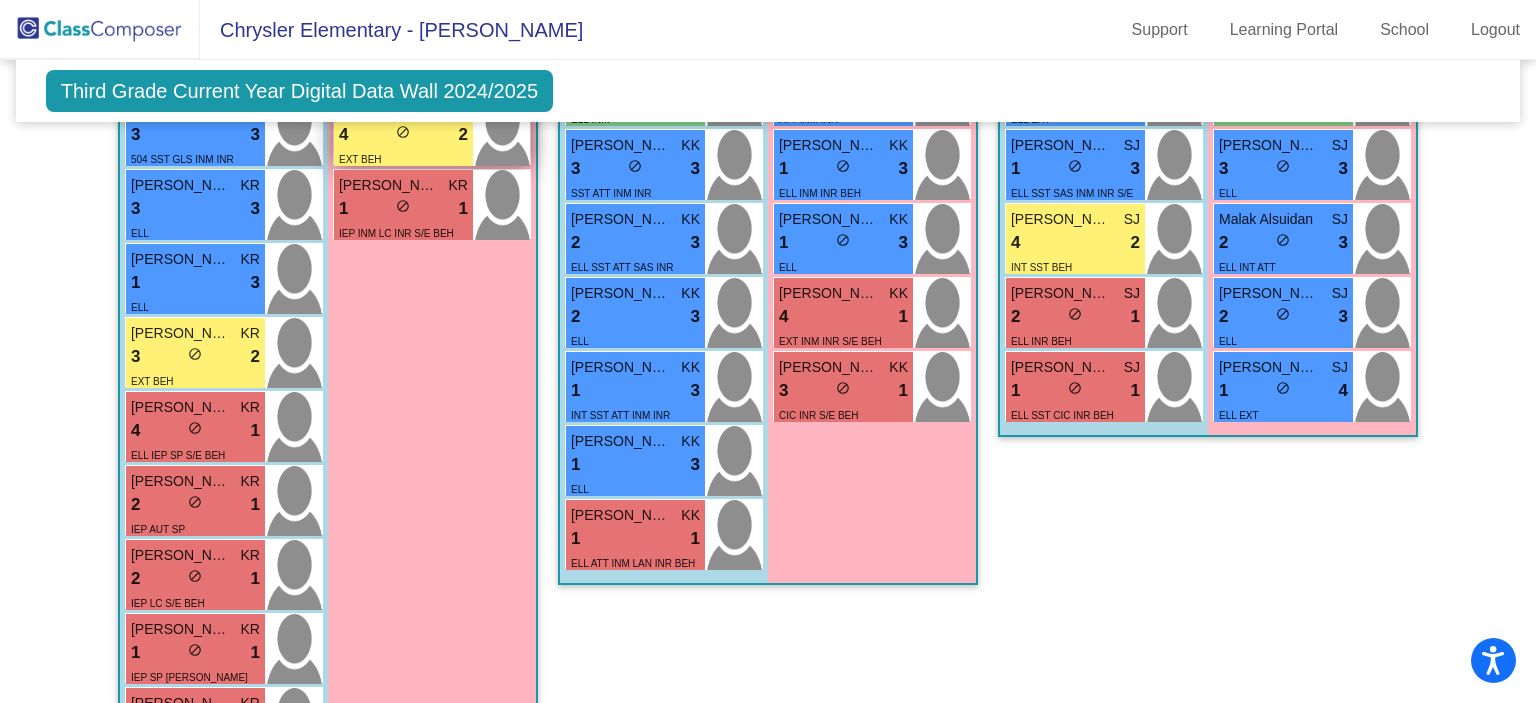 scroll, scrollTop: 1190, scrollLeft: 0, axis: vertical 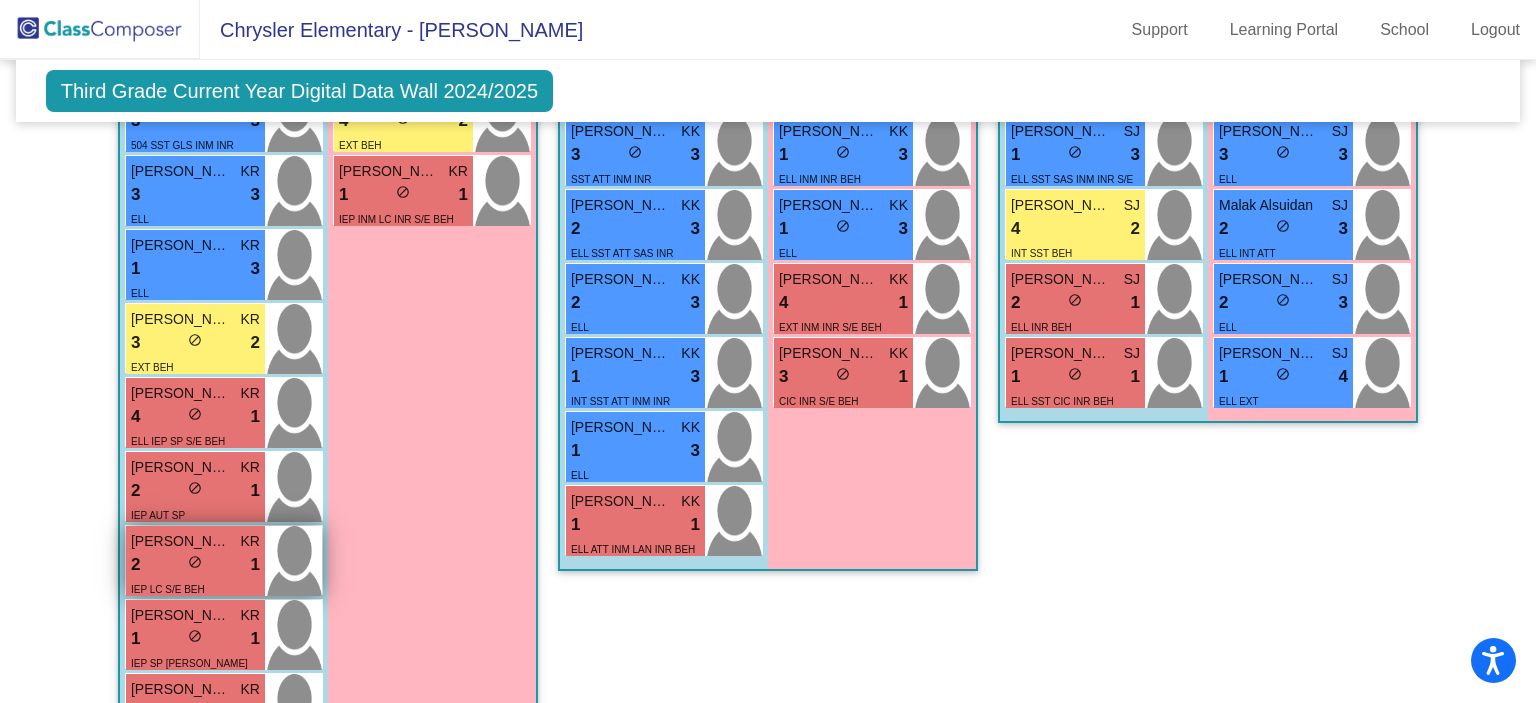 click on "2 lock do_not_disturb_alt 1" at bounding box center (195, 565) 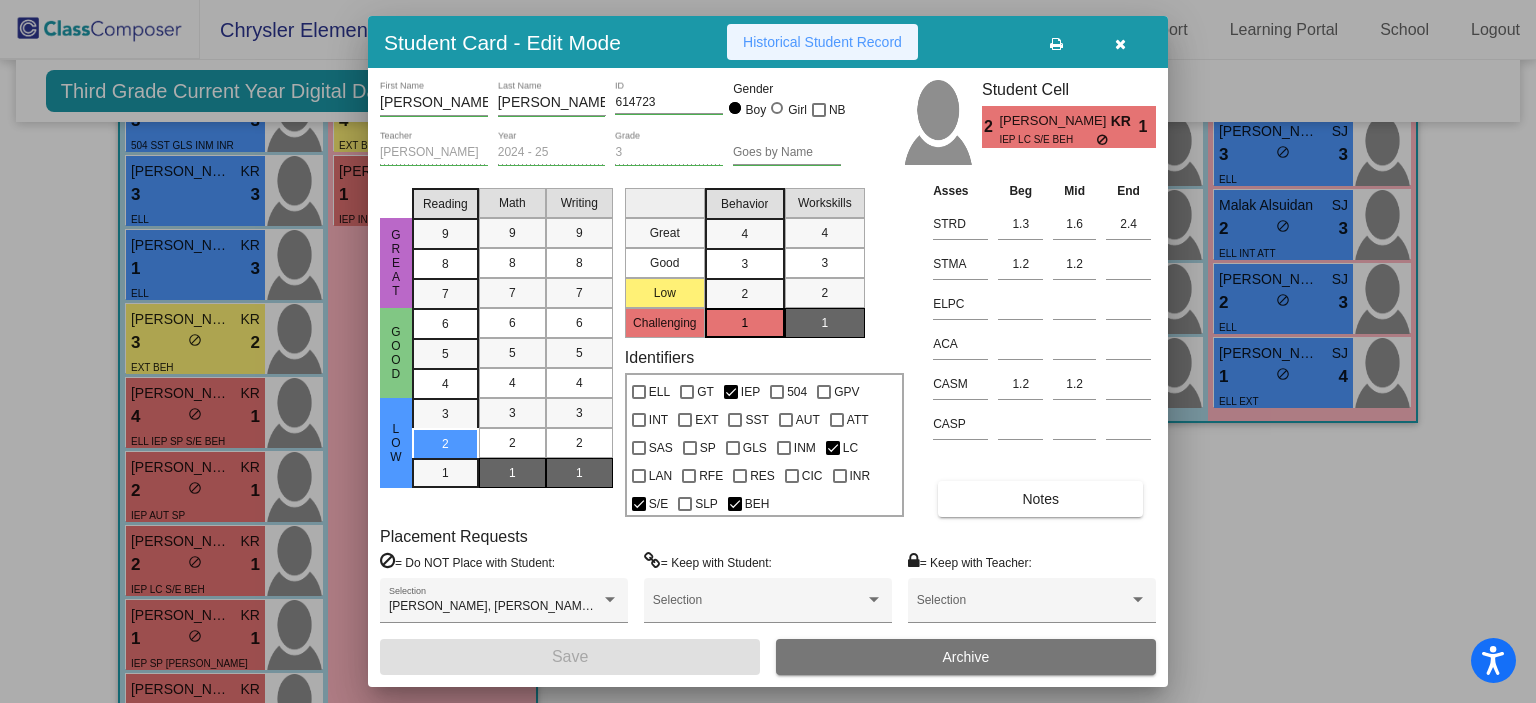click on "Historical Student Record" at bounding box center [822, 42] 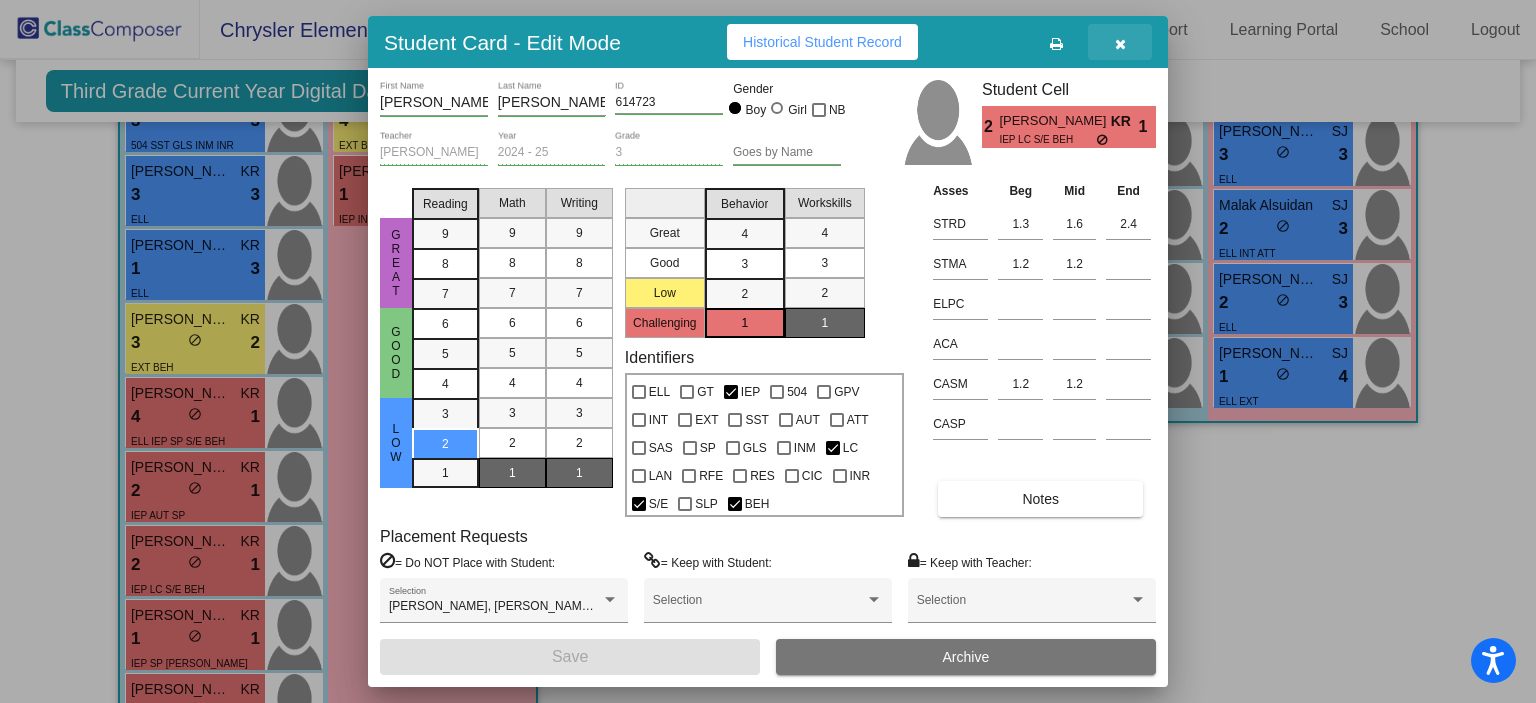 click at bounding box center [1120, 42] 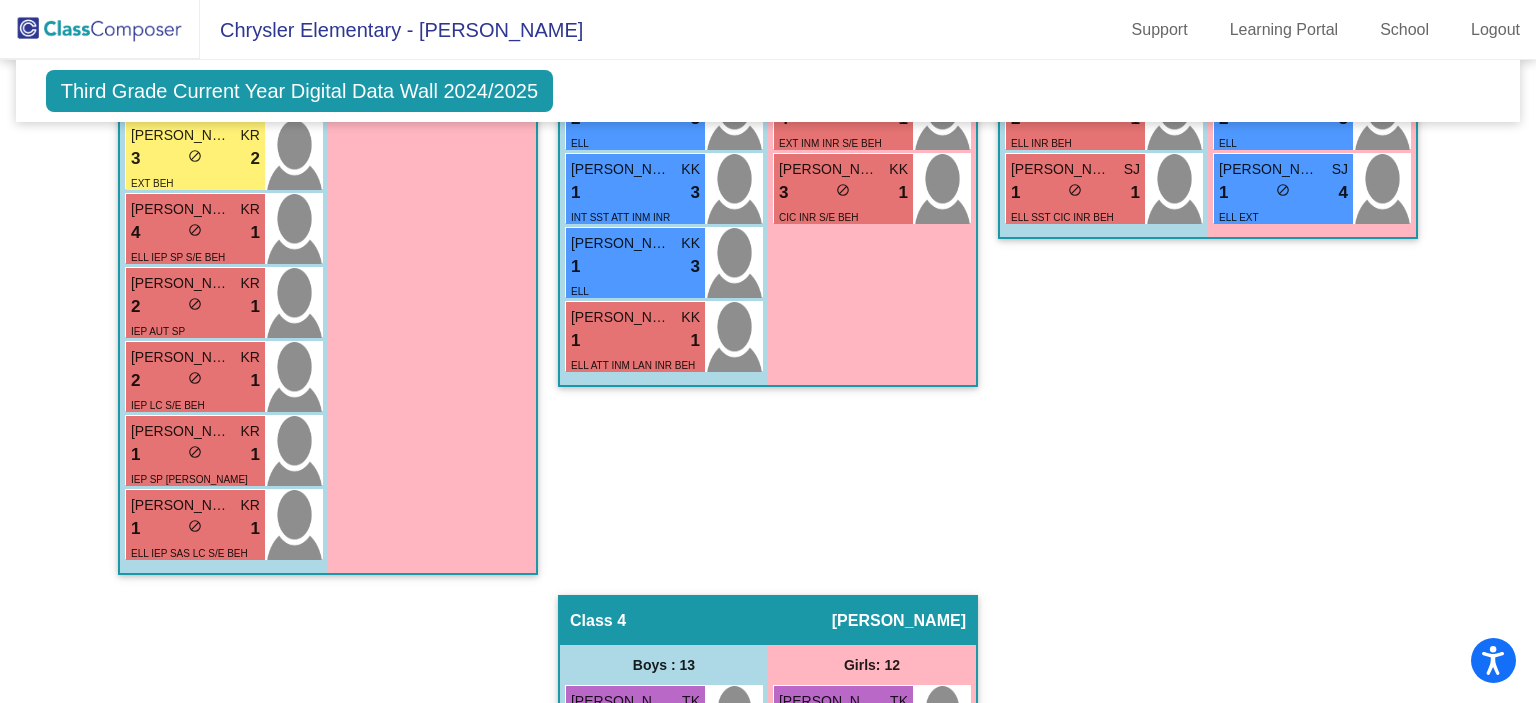 scroll, scrollTop: 1280, scrollLeft: 0, axis: vertical 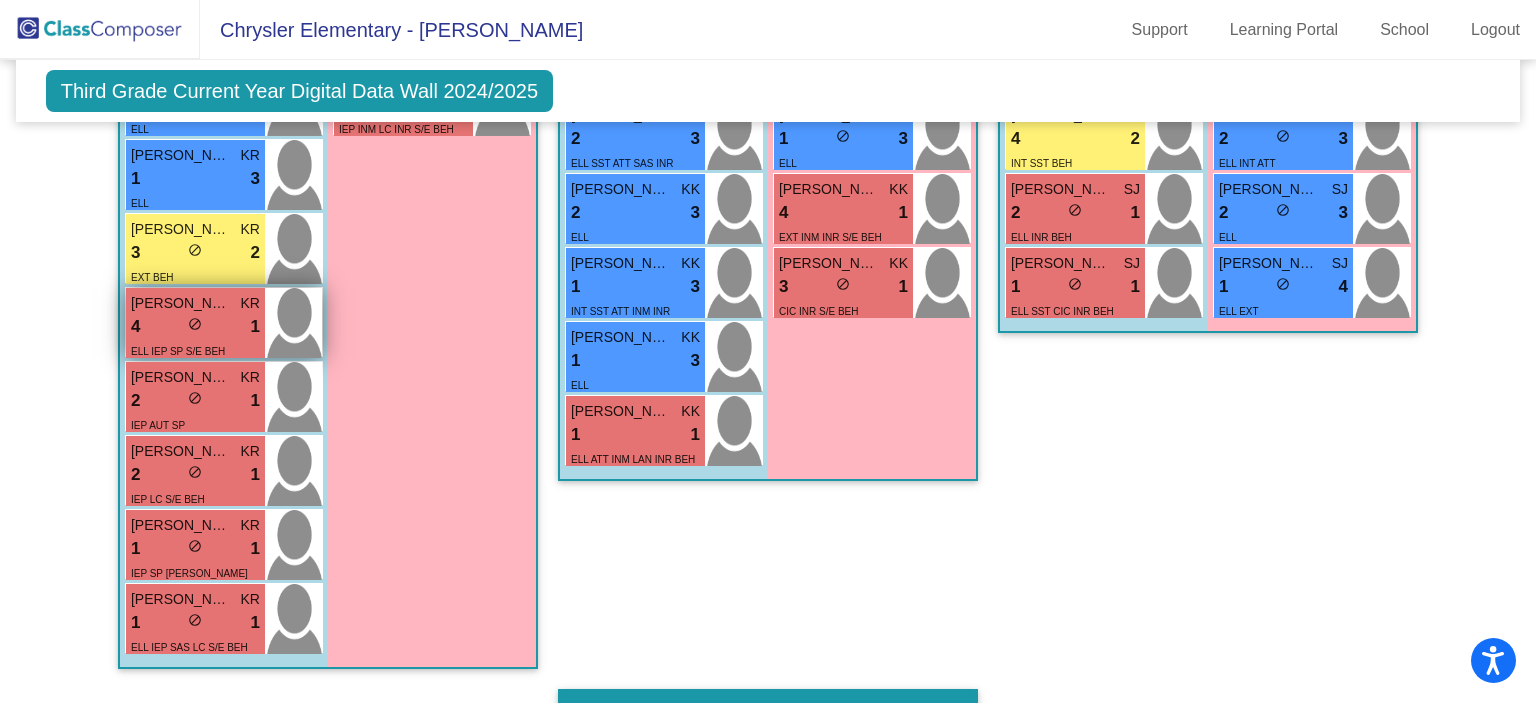 click on "4 lock do_not_disturb_alt 1" at bounding box center [195, 327] 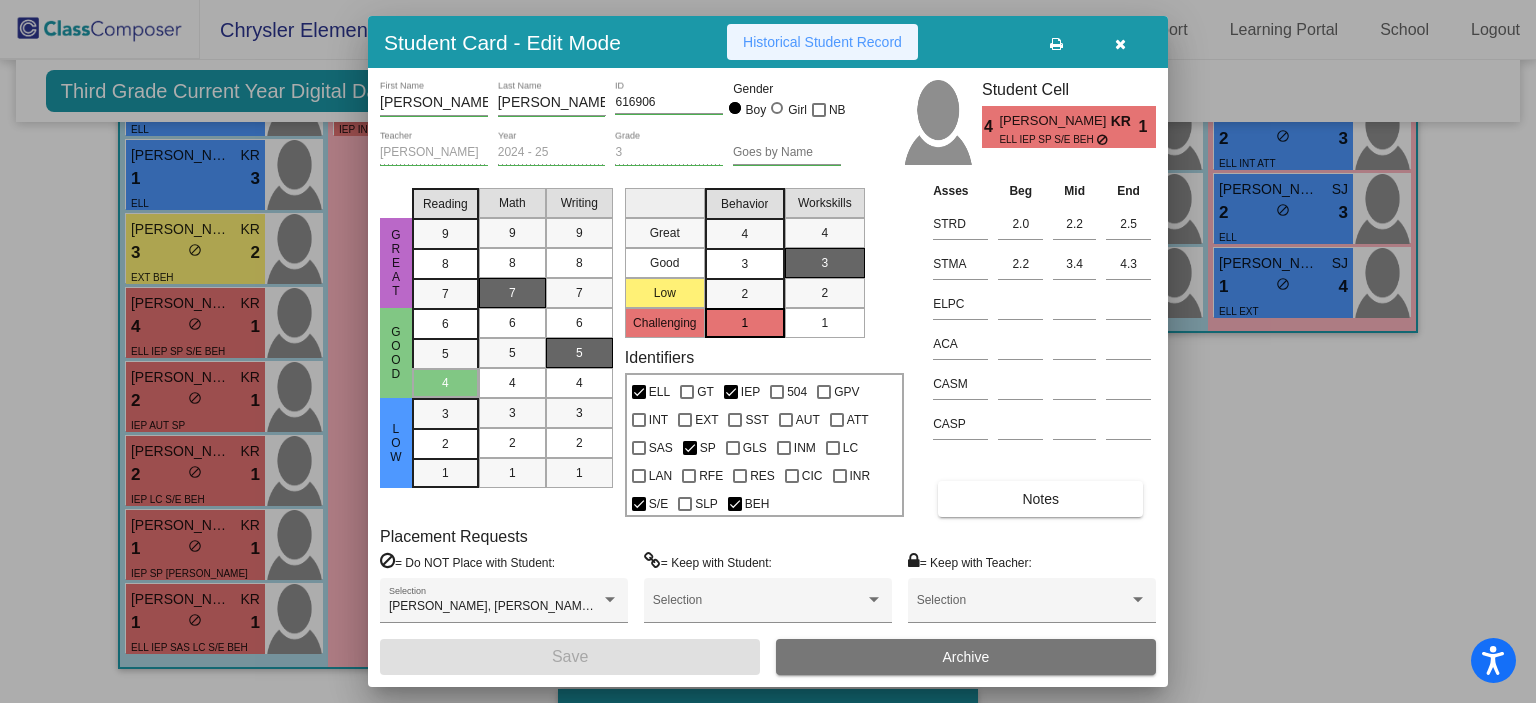 click on "Historical Student Record" at bounding box center [822, 42] 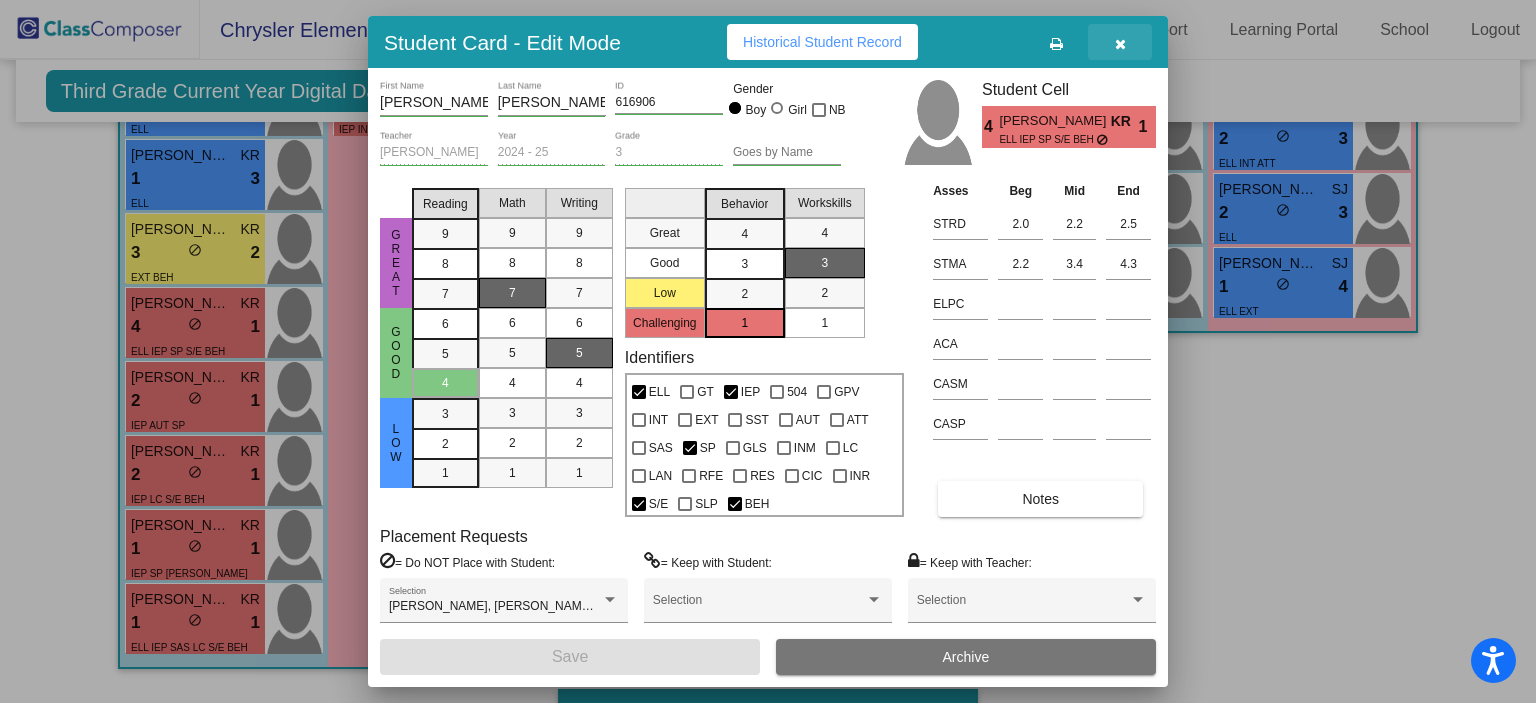 click at bounding box center (1120, 42) 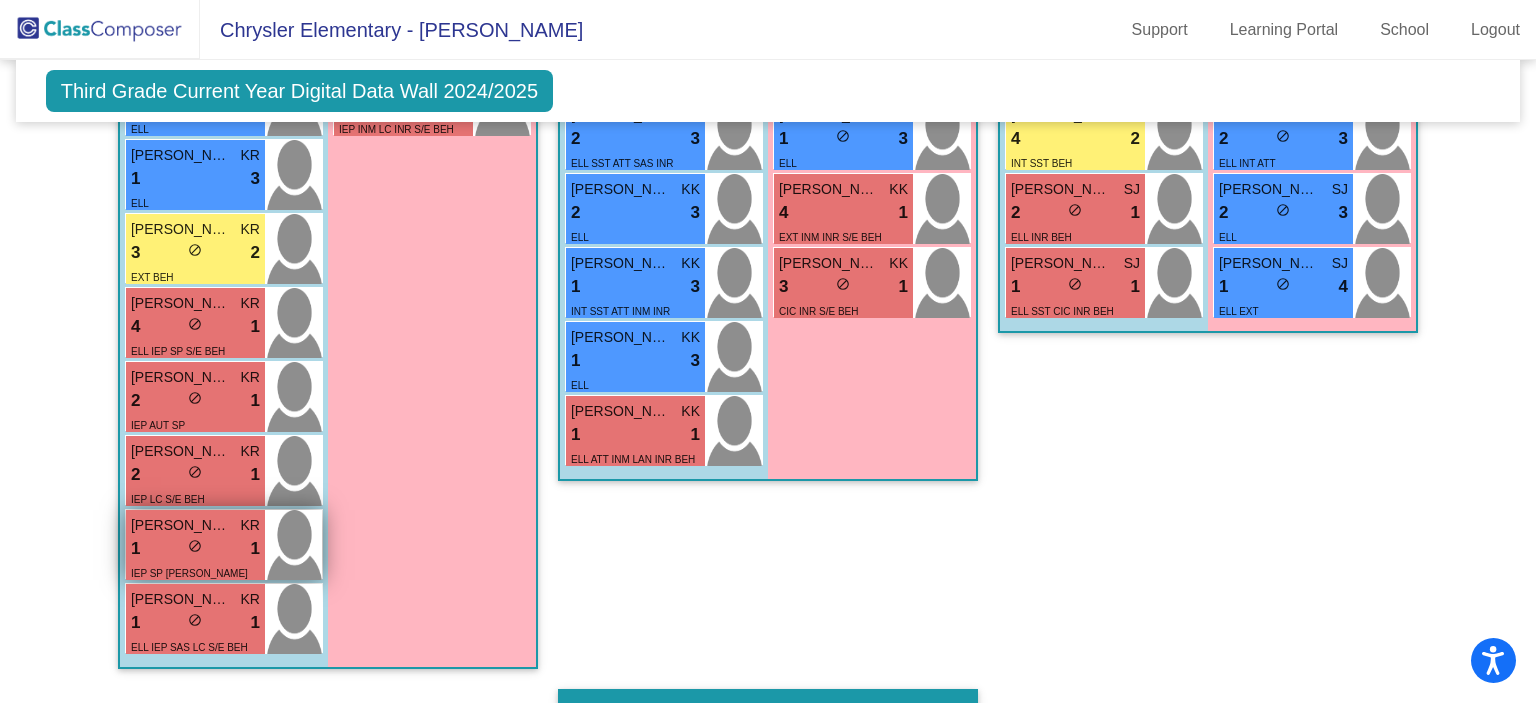 click on "1 lock do_not_disturb_alt 1" at bounding box center (195, 549) 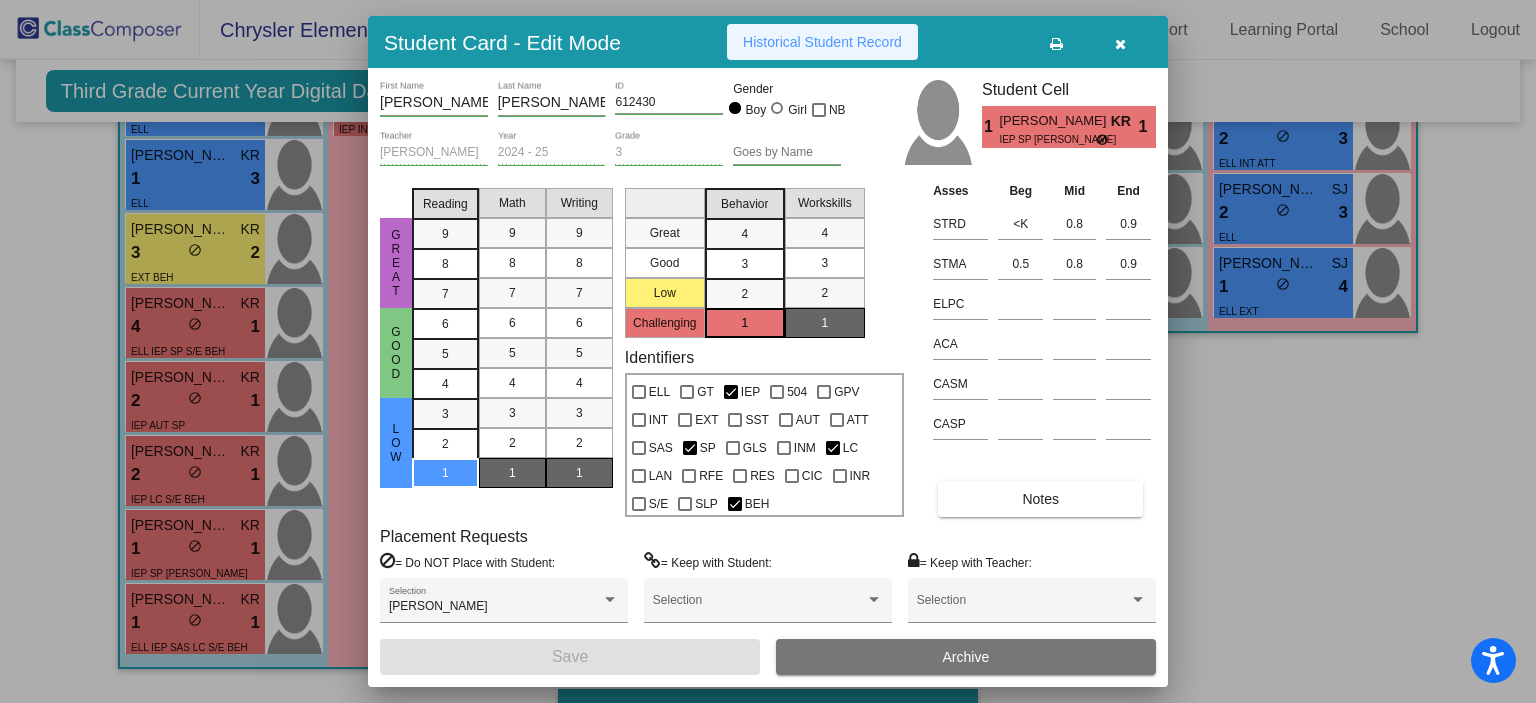 click on "Historical Student Record" at bounding box center (822, 42) 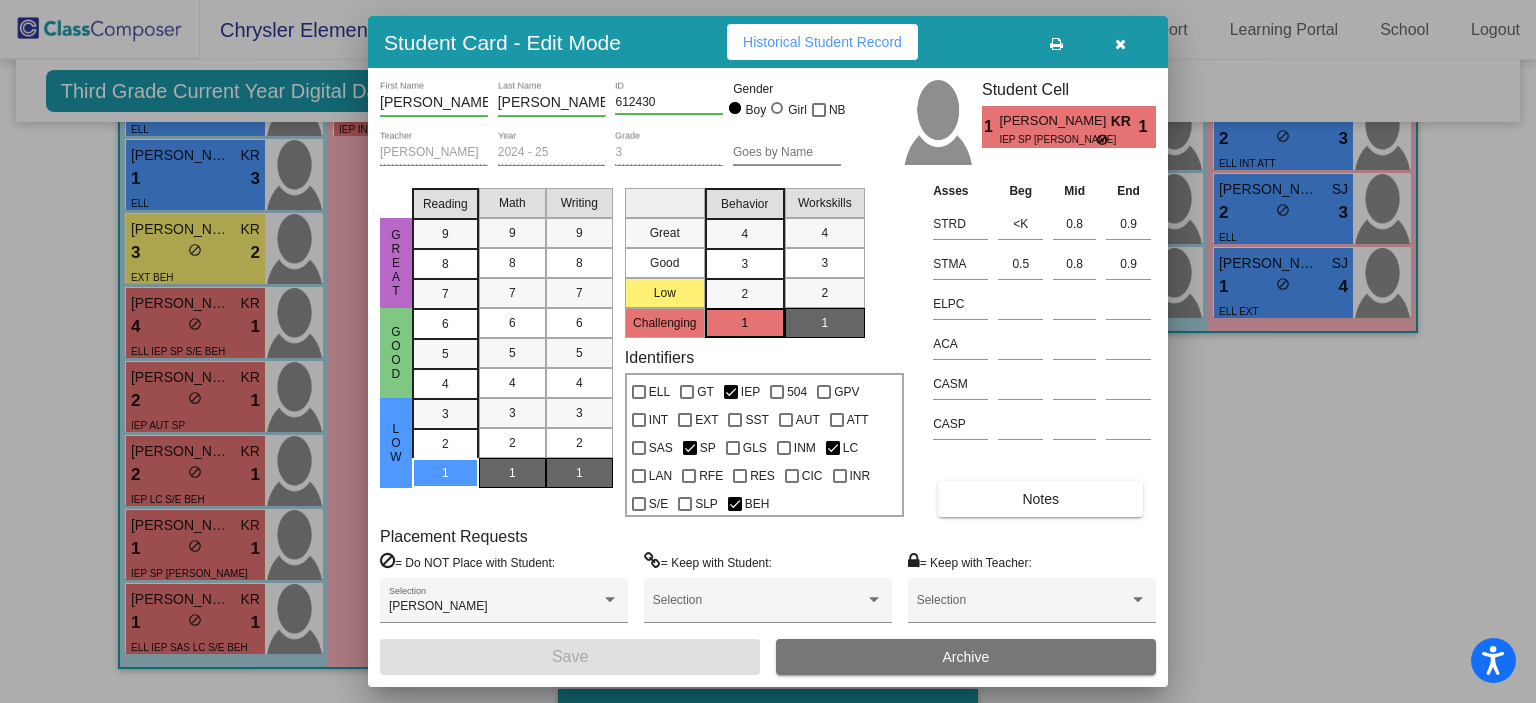 click at bounding box center [1120, 44] 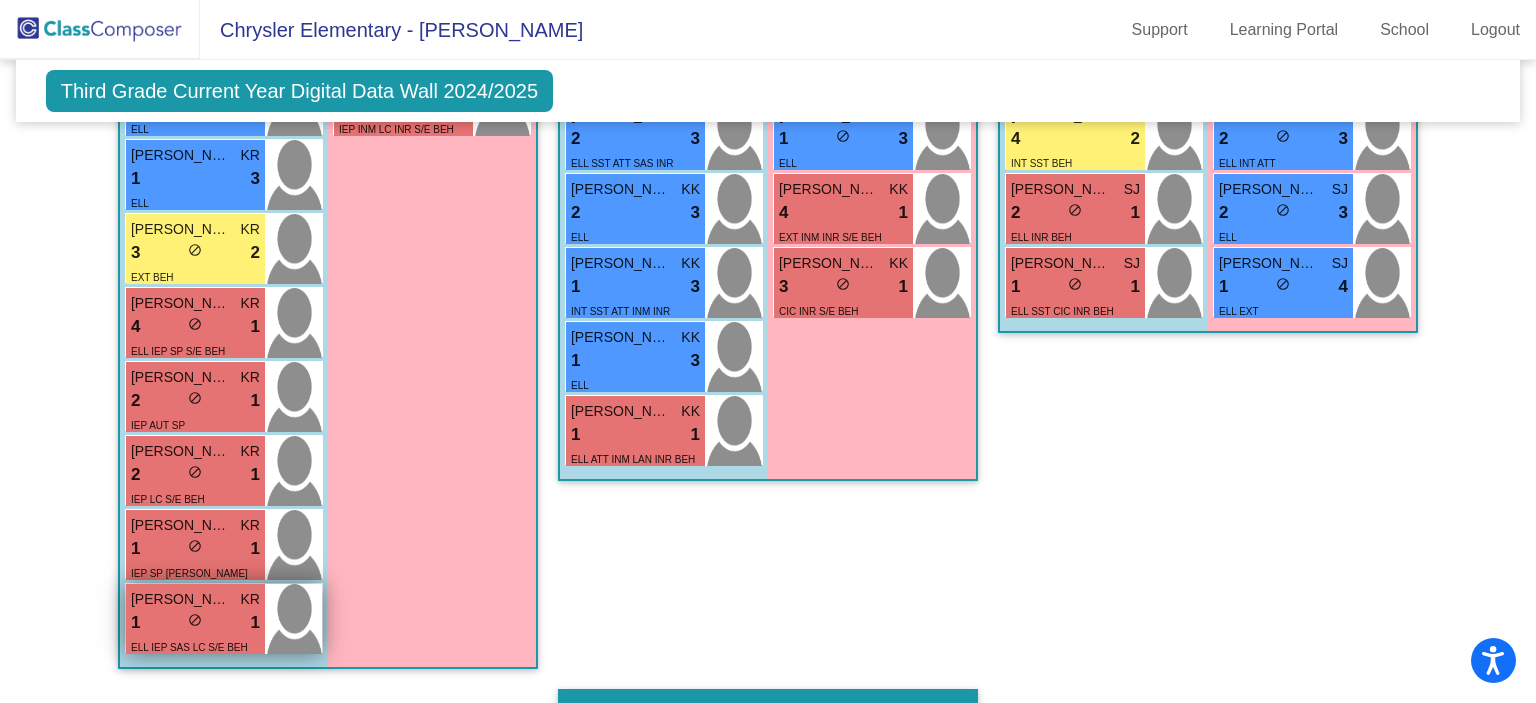 click on "1 lock do_not_disturb_alt 1" at bounding box center (195, 623) 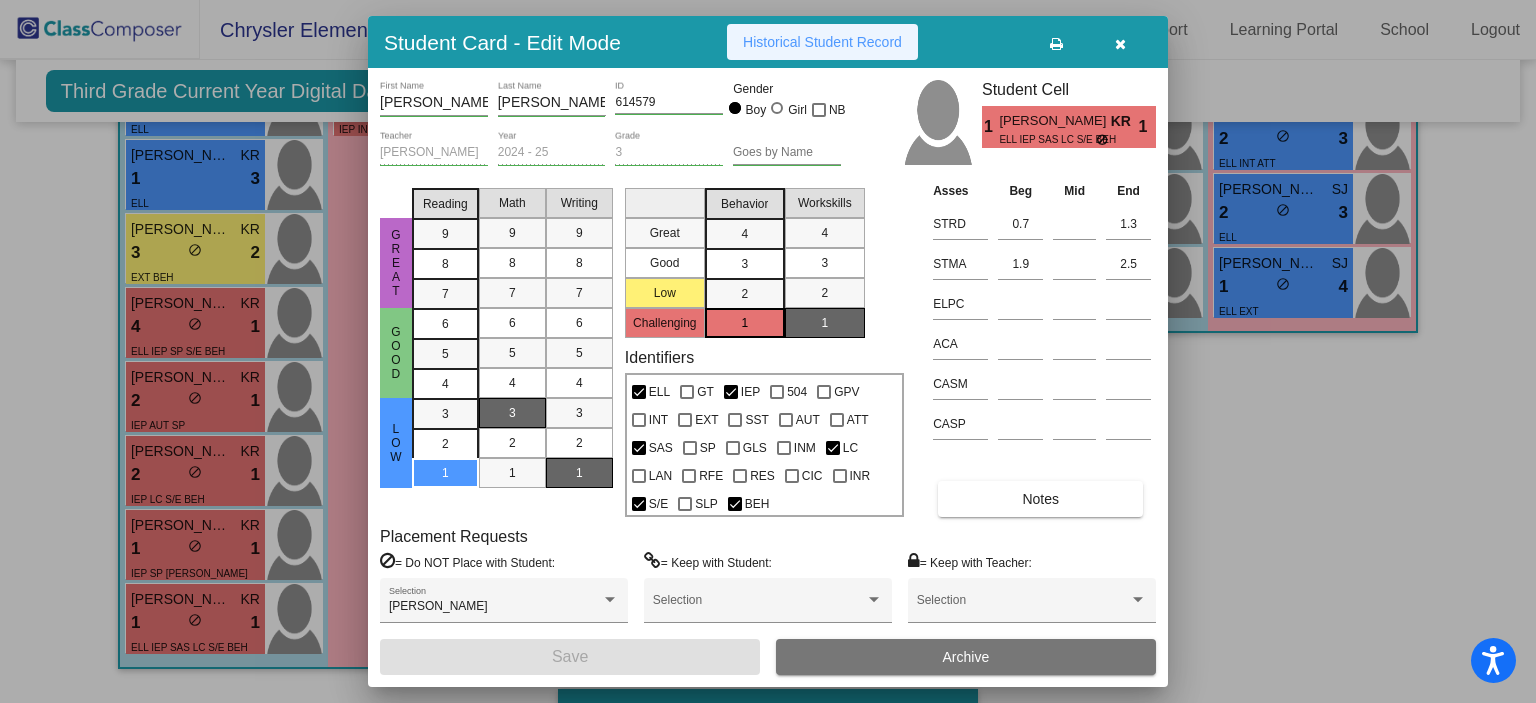 click on "Historical Student Record" at bounding box center [822, 42] 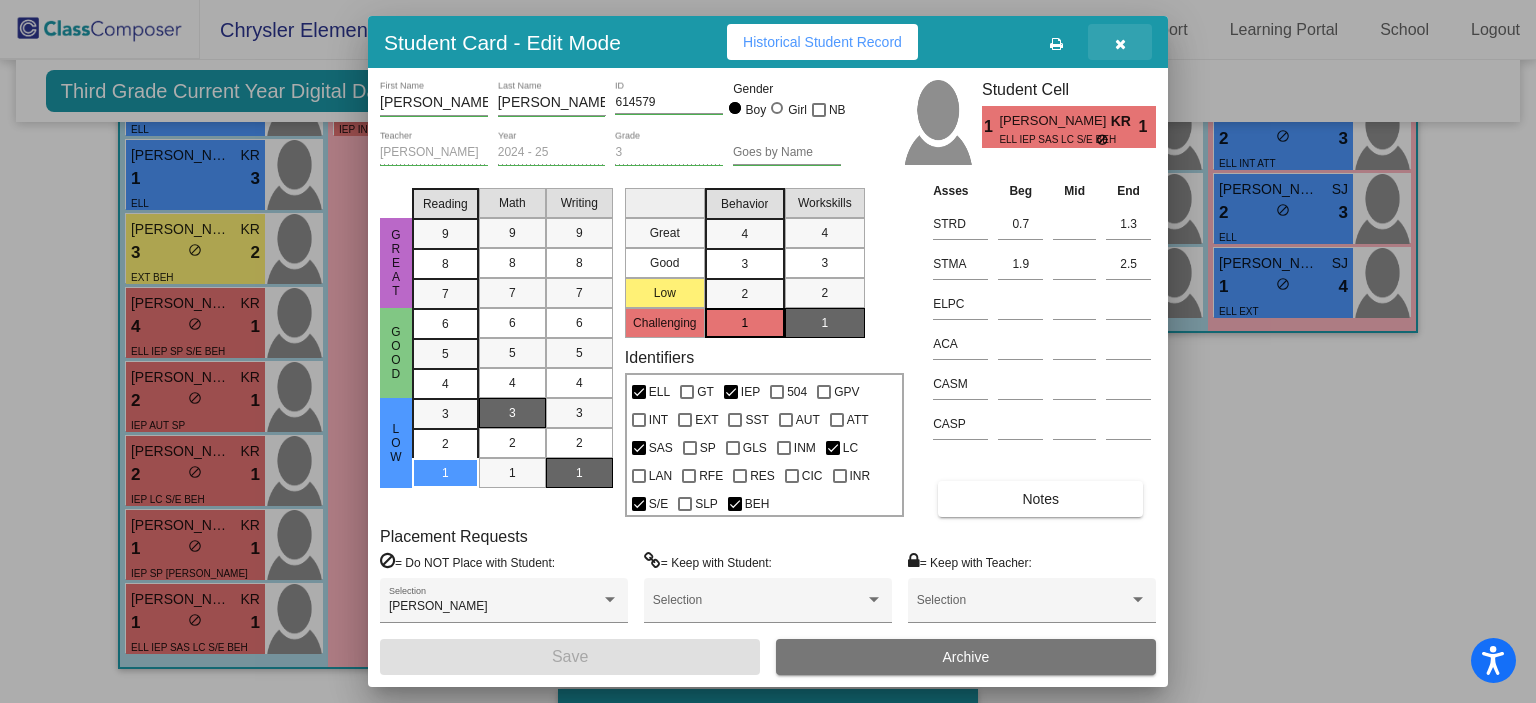 click at bounding box center (1120, 42) 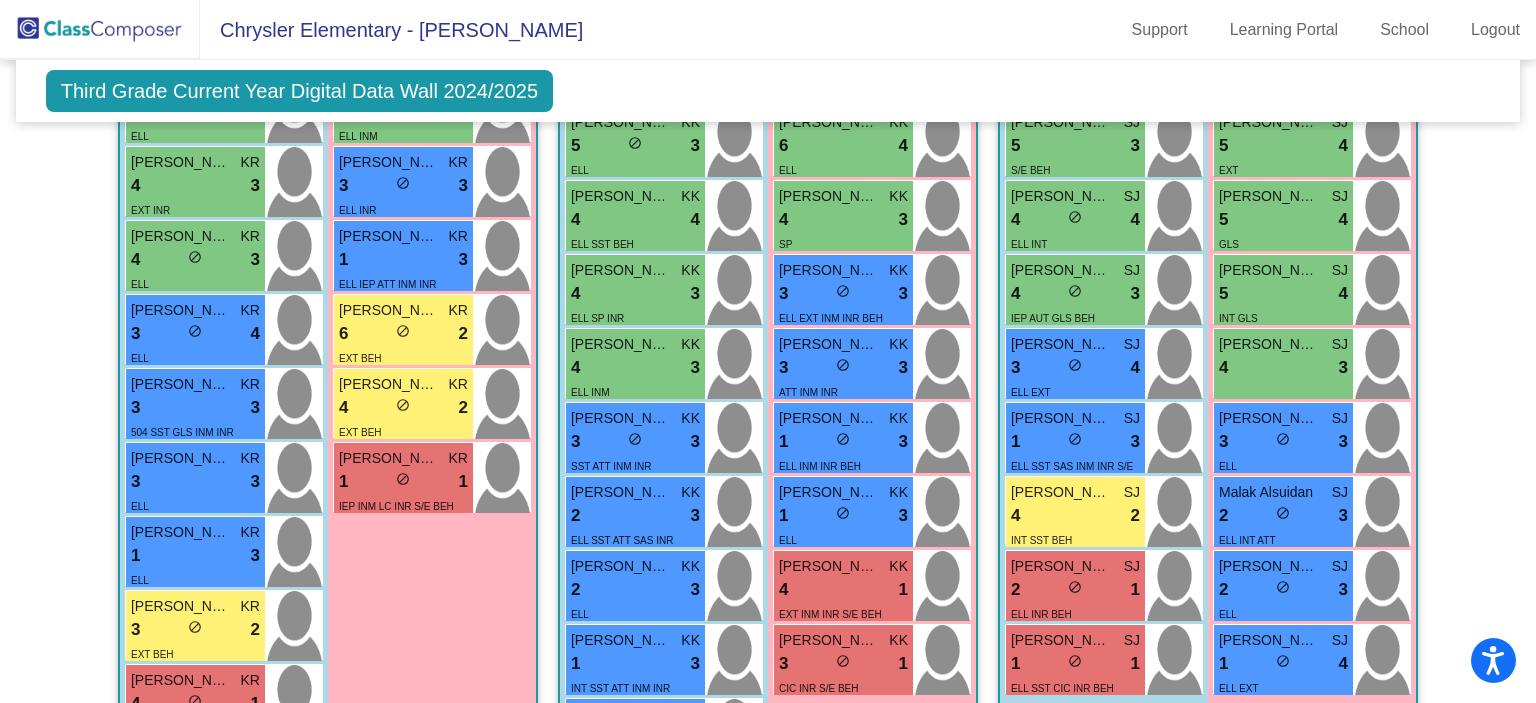 scroll, scrollTop: 902, scrollLeft: 0, axis: vertical 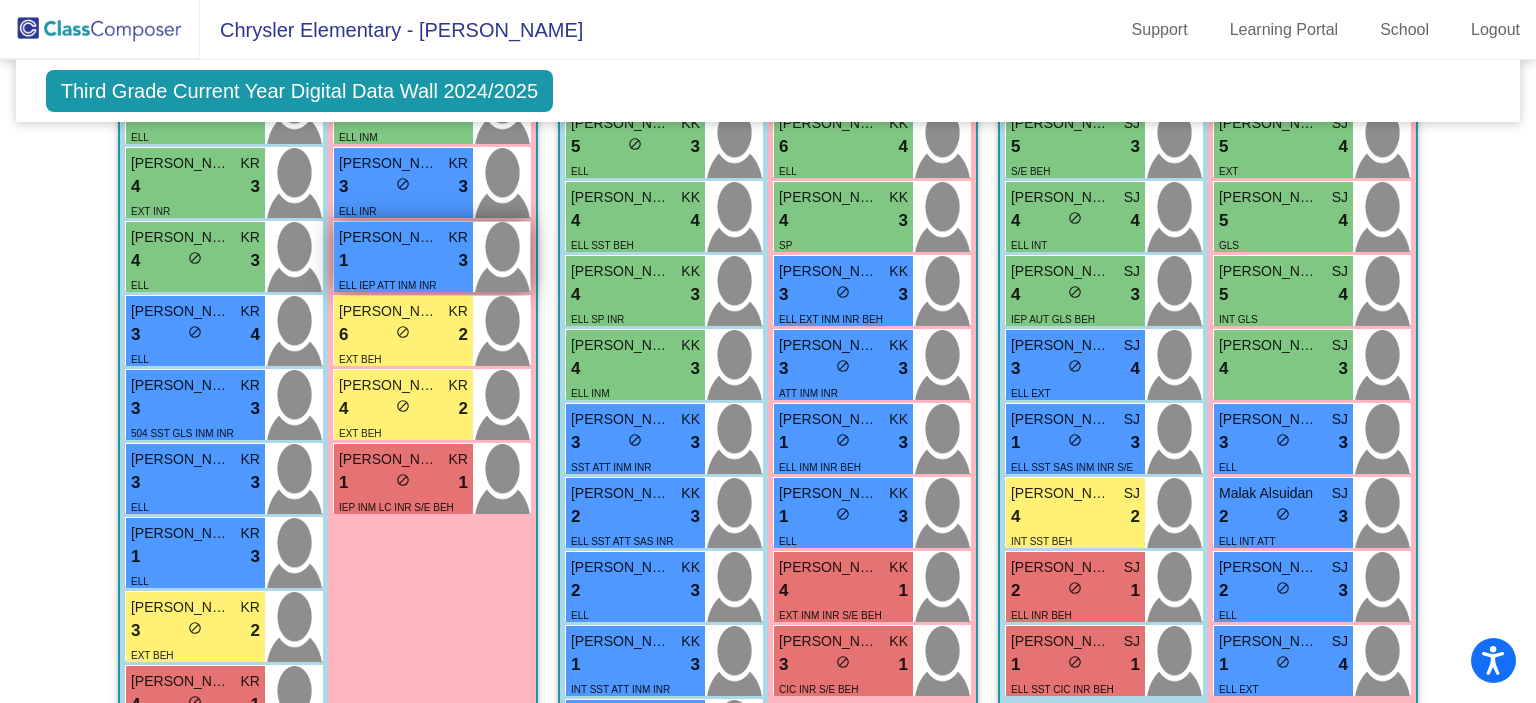 click on "1 lock do_not_disturb_alt 3" at bounding box center (403, 261) 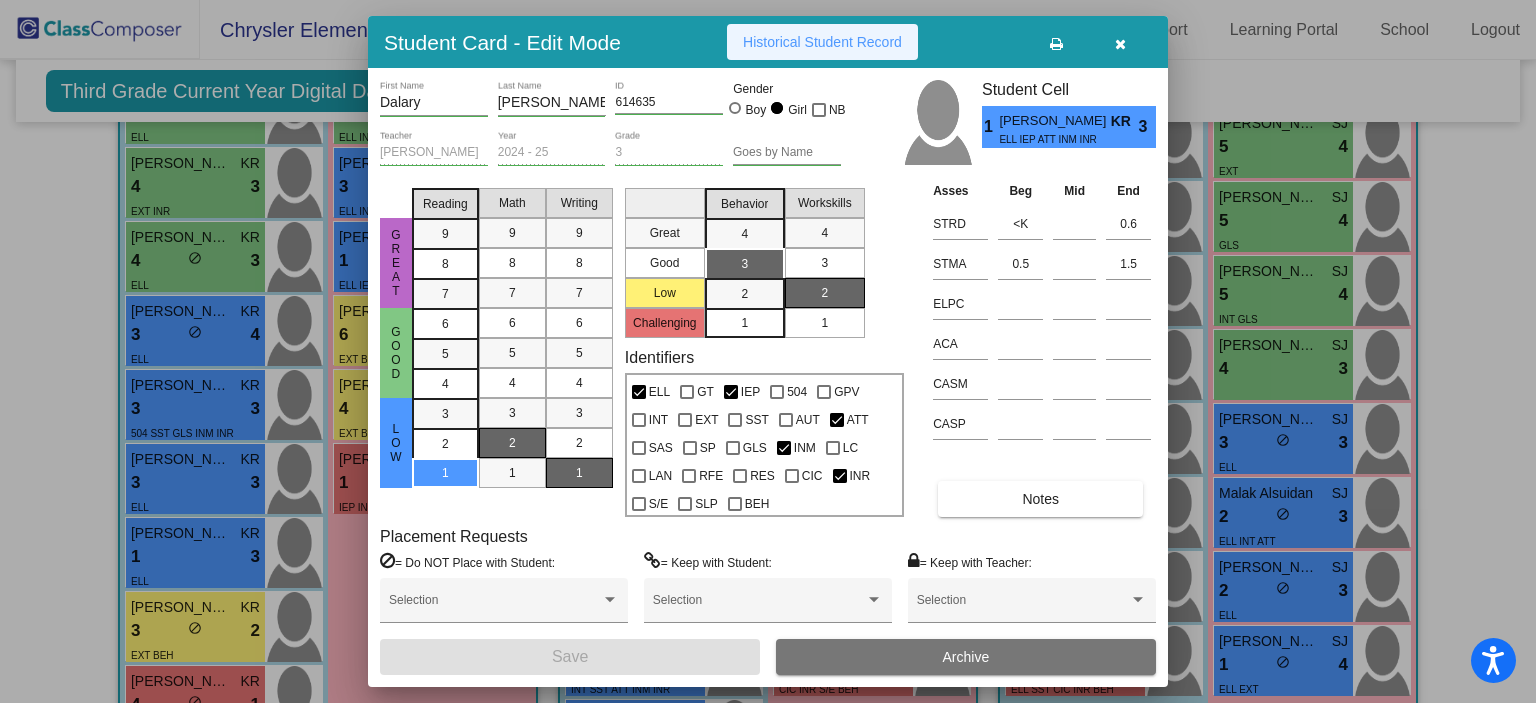 click on "Historical Student Record" at bounding box center (822, 42) 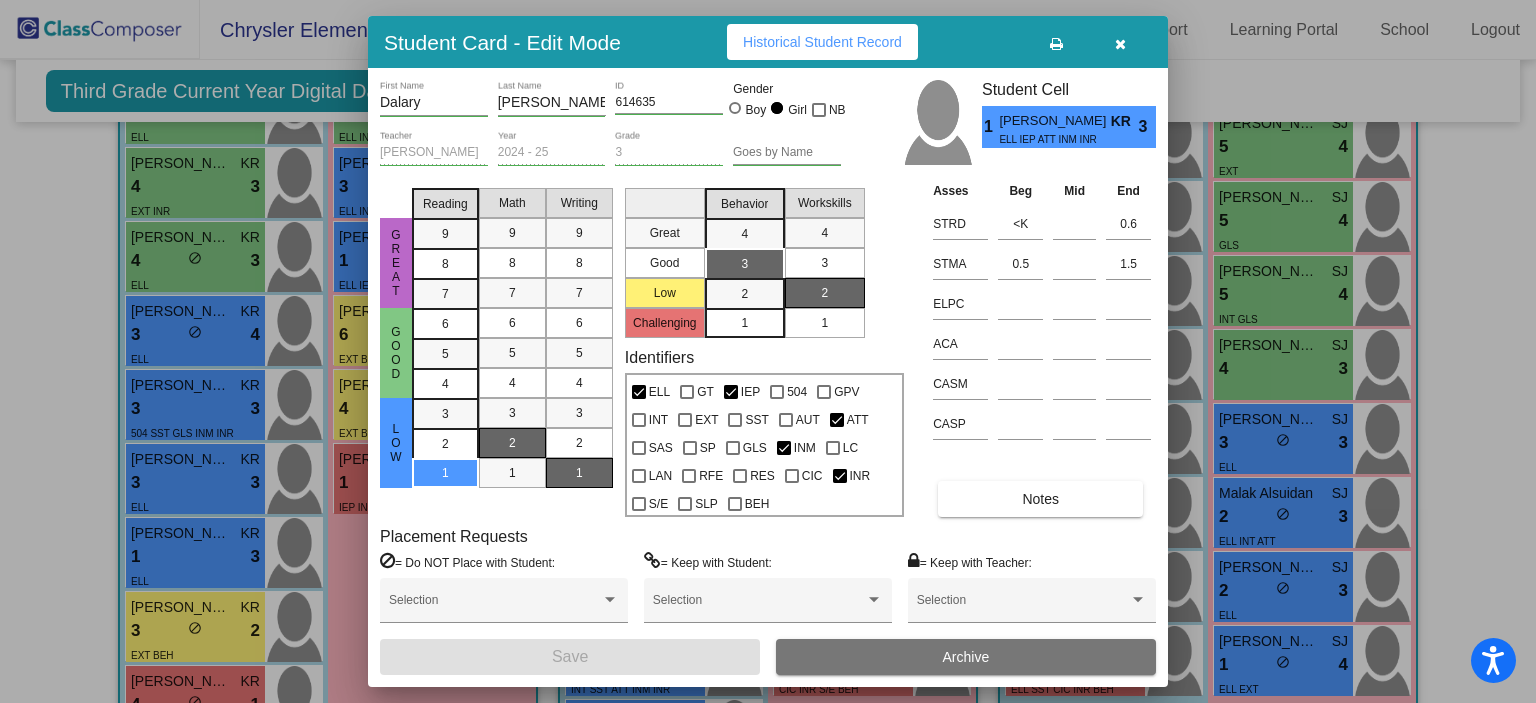 click at bounding box center (1120, 42) 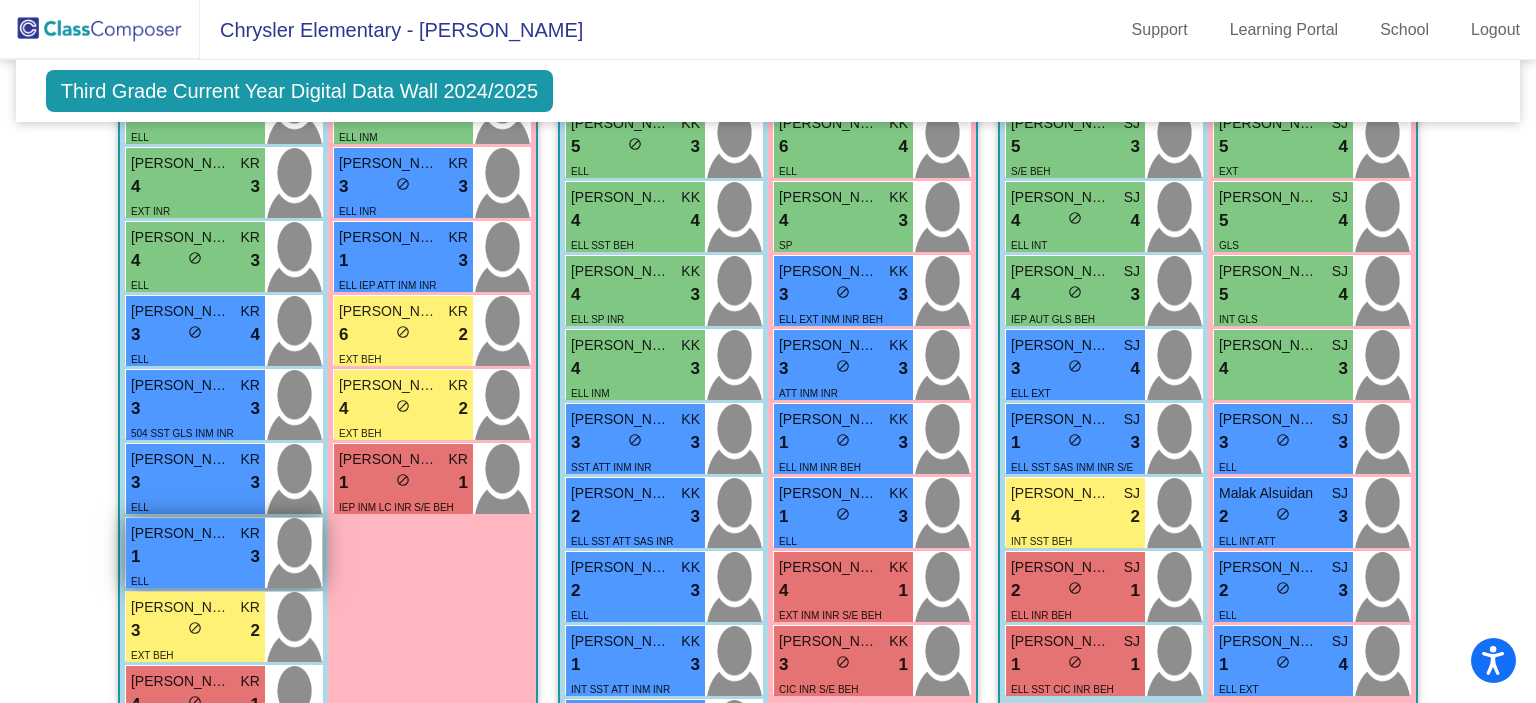 click on "1 lock do_not_disturb_alt 3" at bounding box center [195, 557] 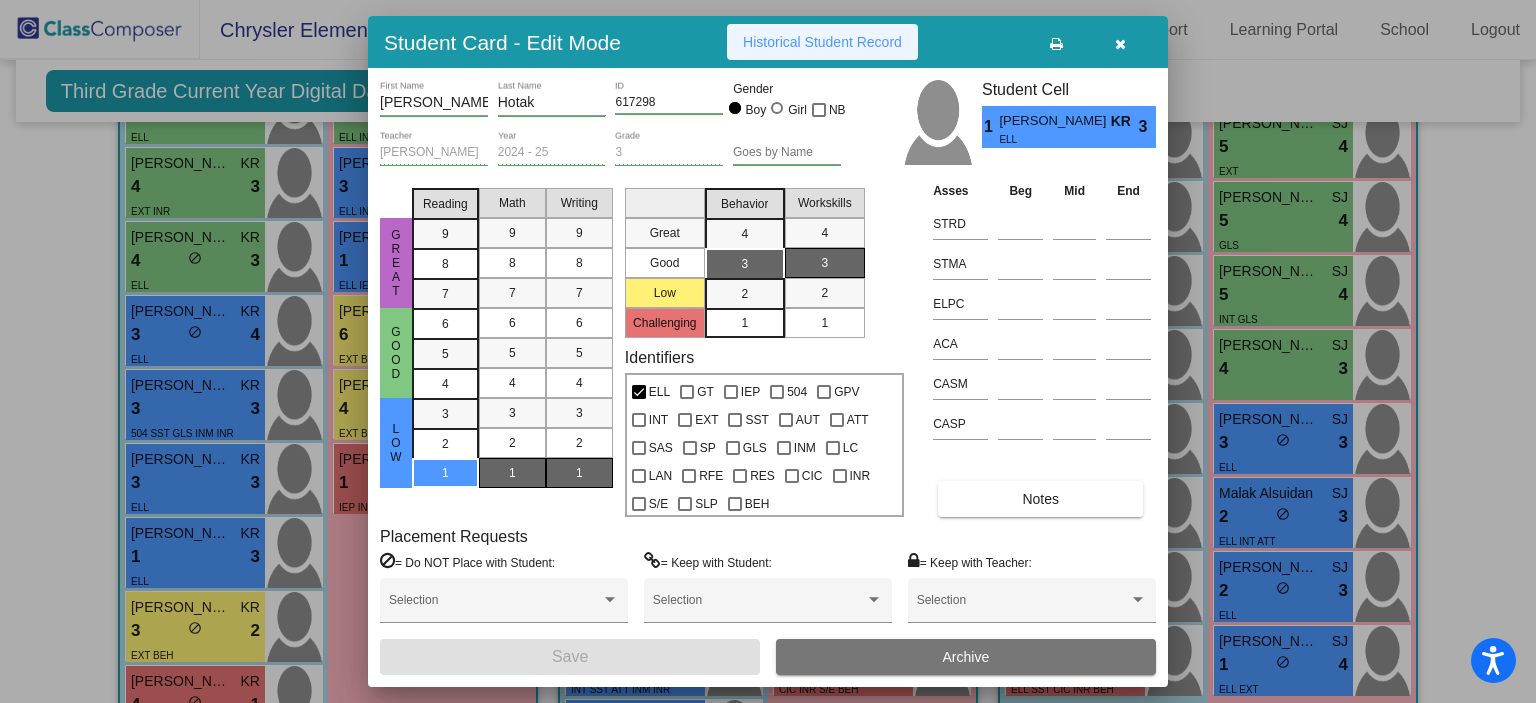 click on "Historical Student Record" at bounding box center [822, 42] 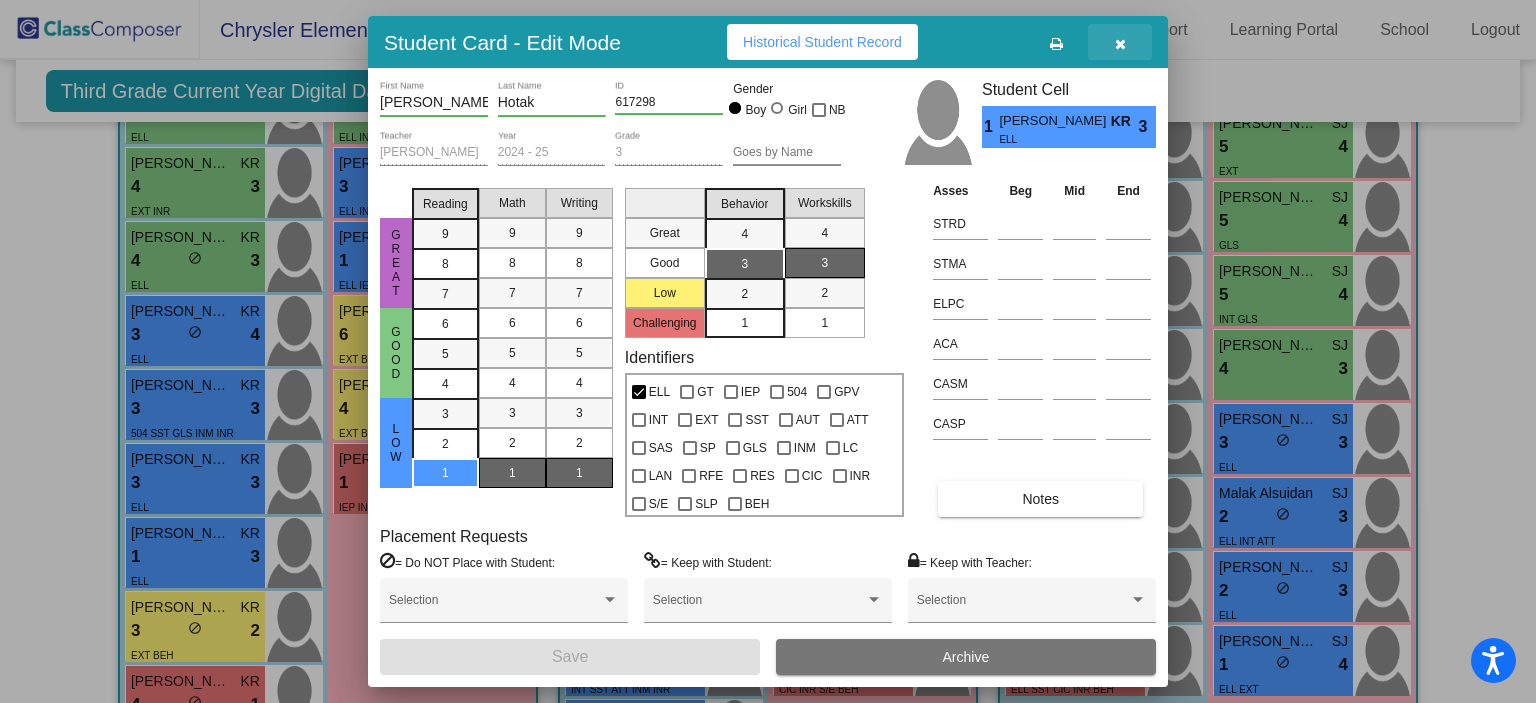 click at bounding box center (1120, 42) 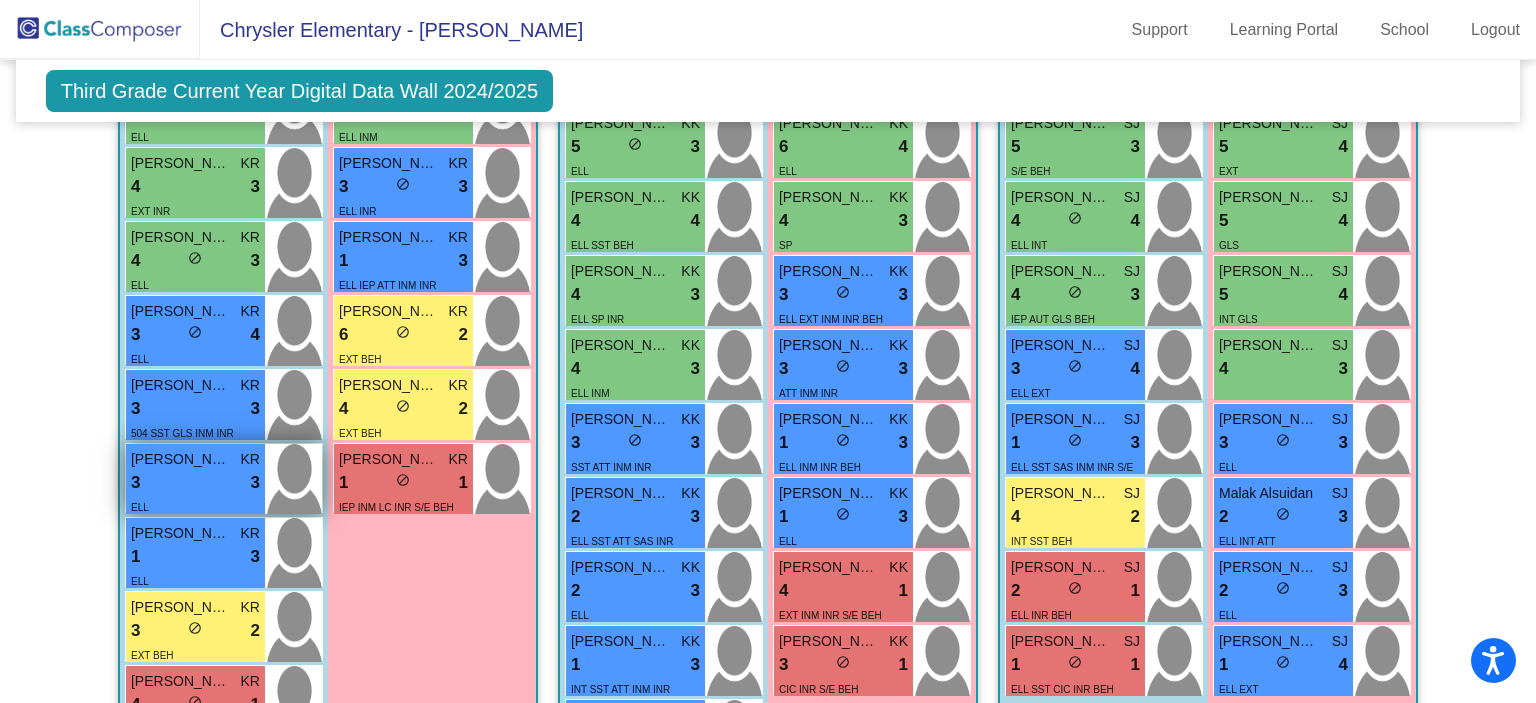 click on "3 lock do_not_disturb_alt 3" at bounding box center [195, 483] 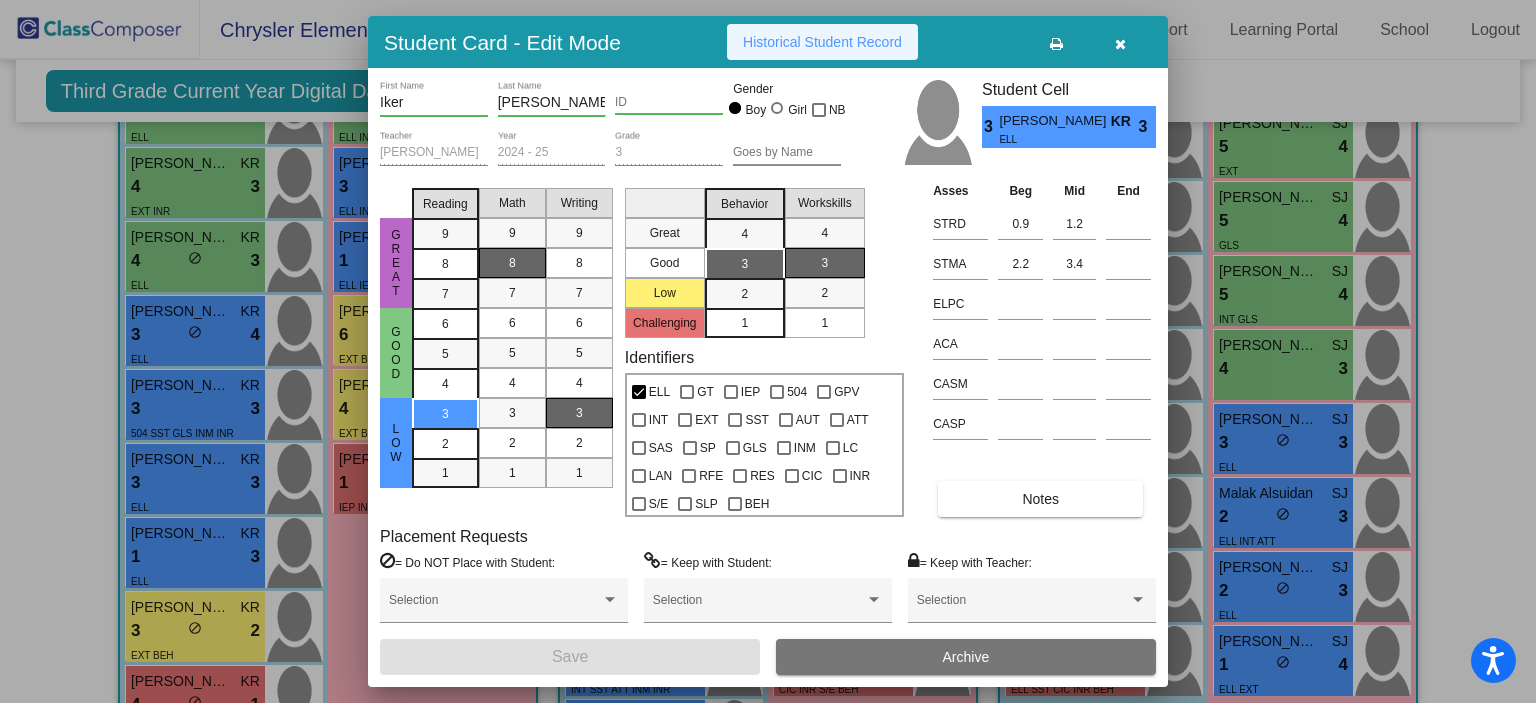 click on "Historical Student Record" at bounding box center [822, 42] 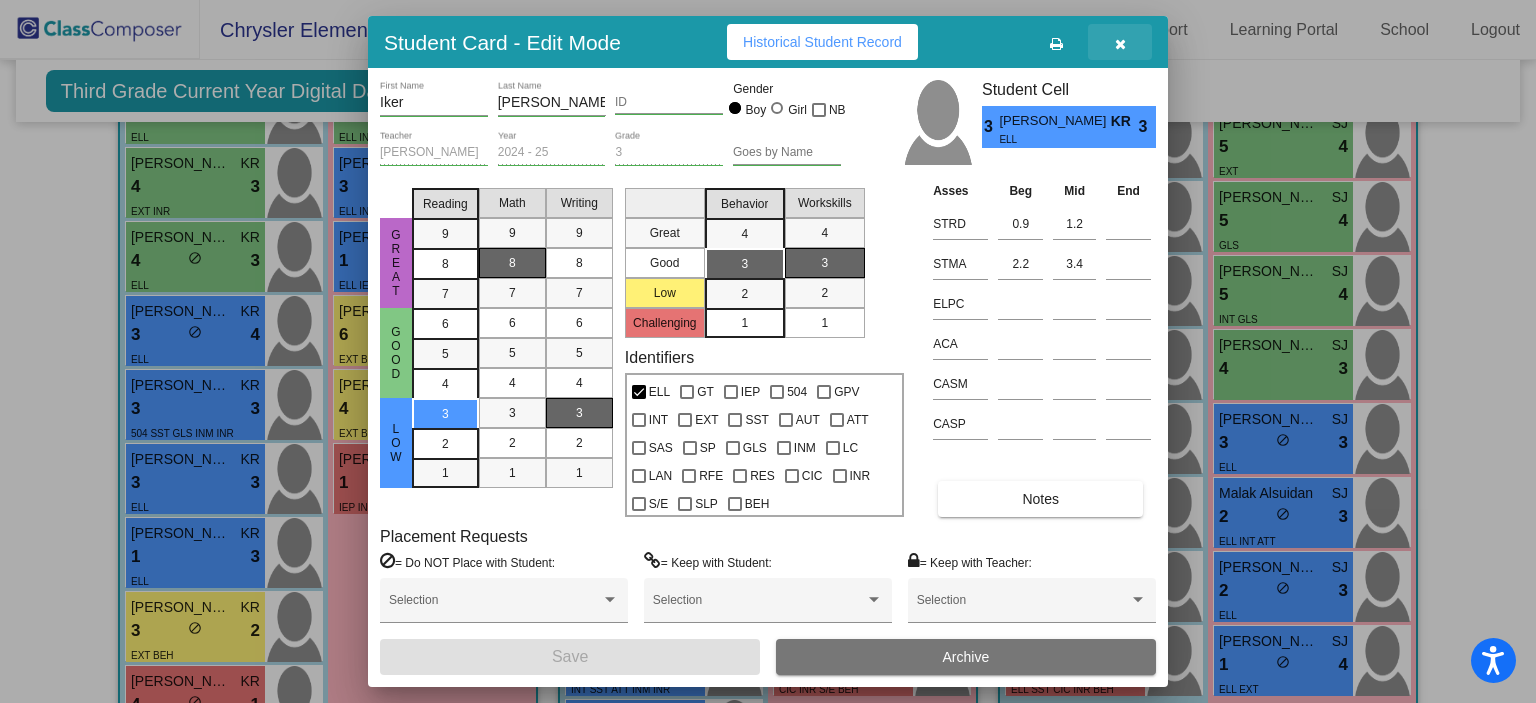 click at bounding box center [1120, 44] 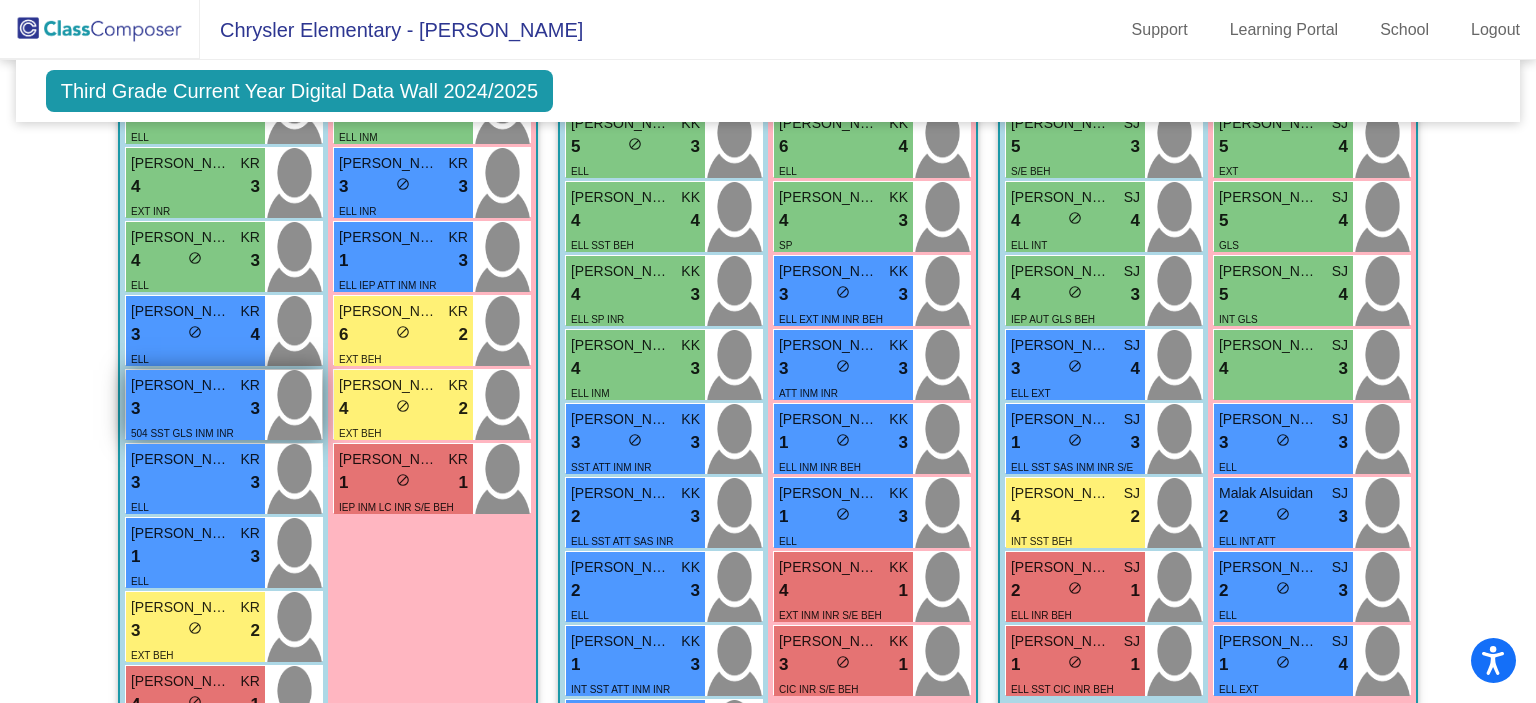 click on "3 lock do_not_disturb_alt 3" at bounding box center (195, 409) 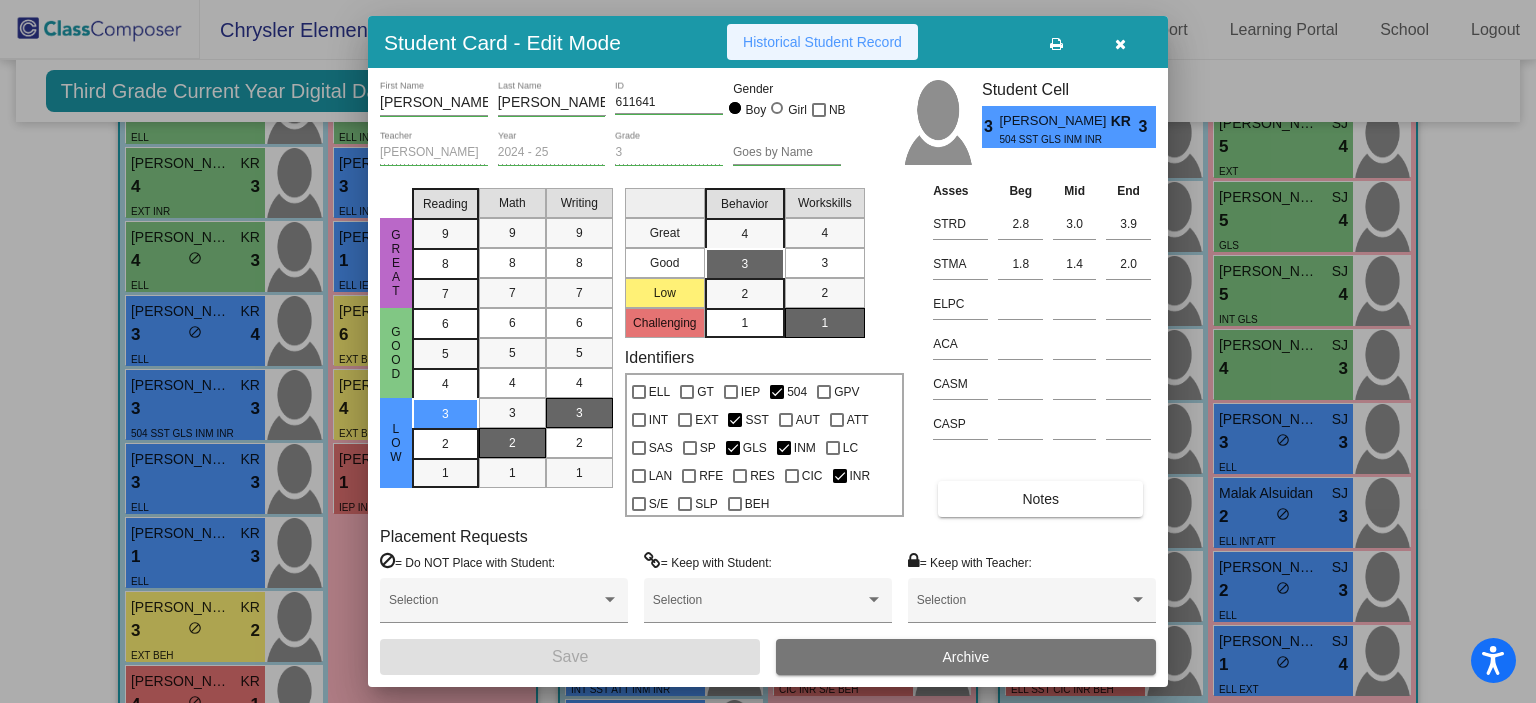 click on "Historical Student Record" at bounding box center (822, 42) 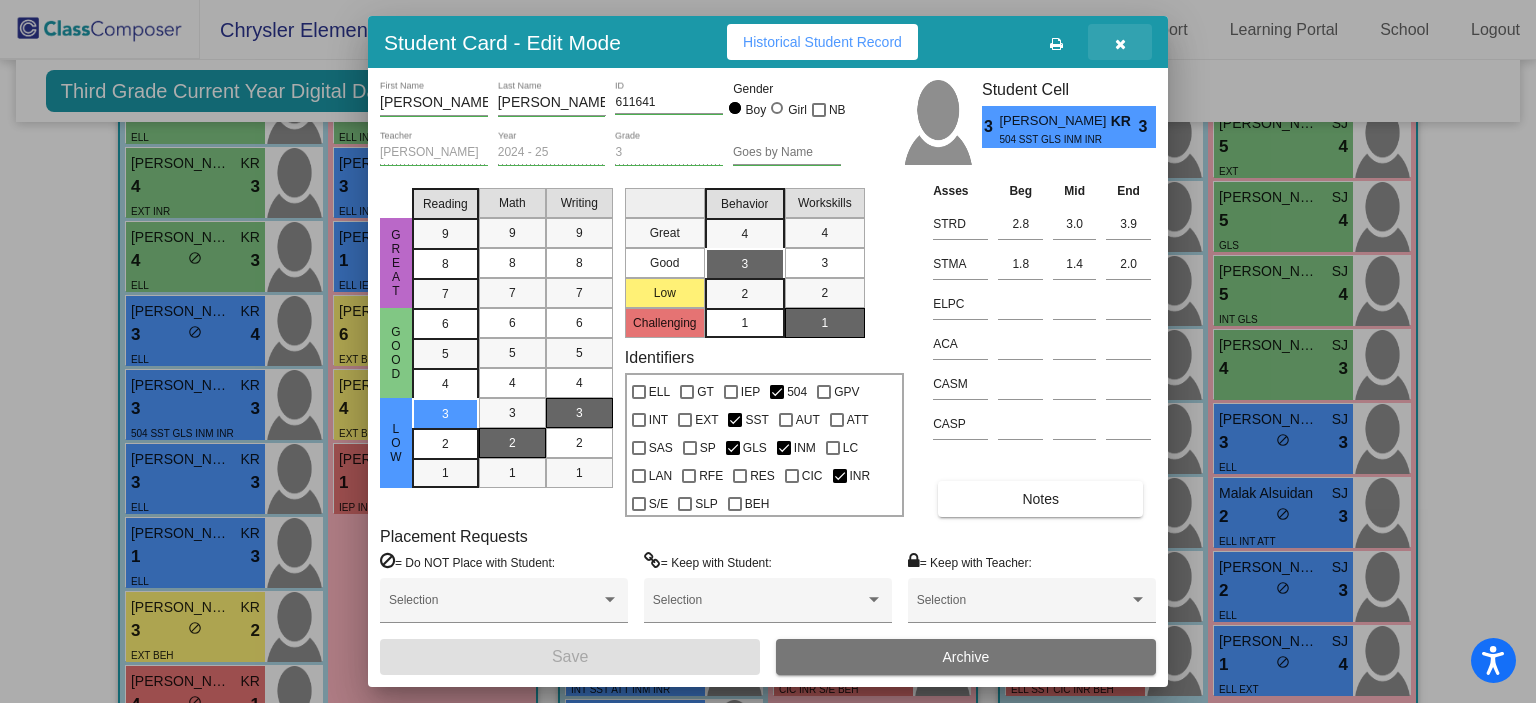 click at bounding box center [1120, 42] 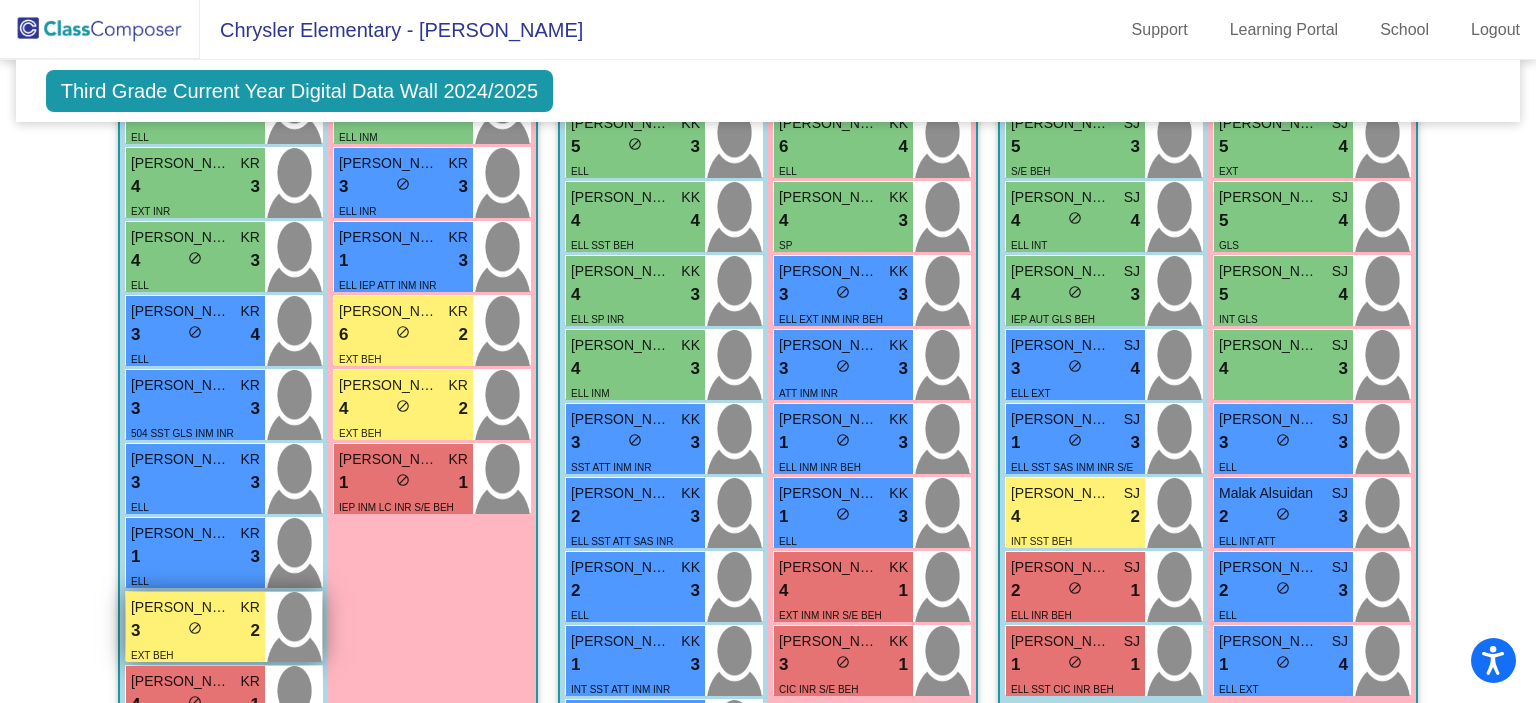 click on "3 lock do_not_disturb_alt 2" at bounding box center (195, 631) 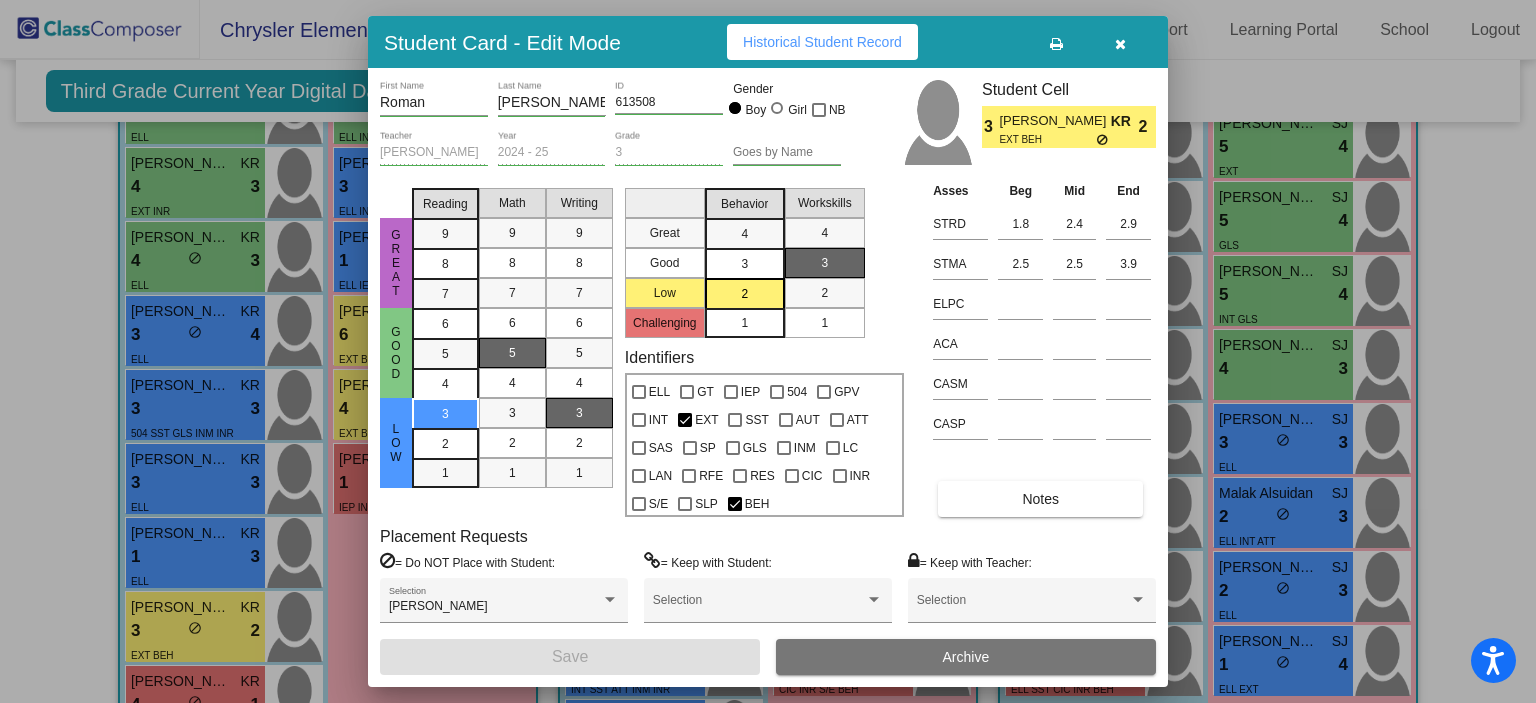 click on "Historical Student Record" at bounding box center (822, 42) 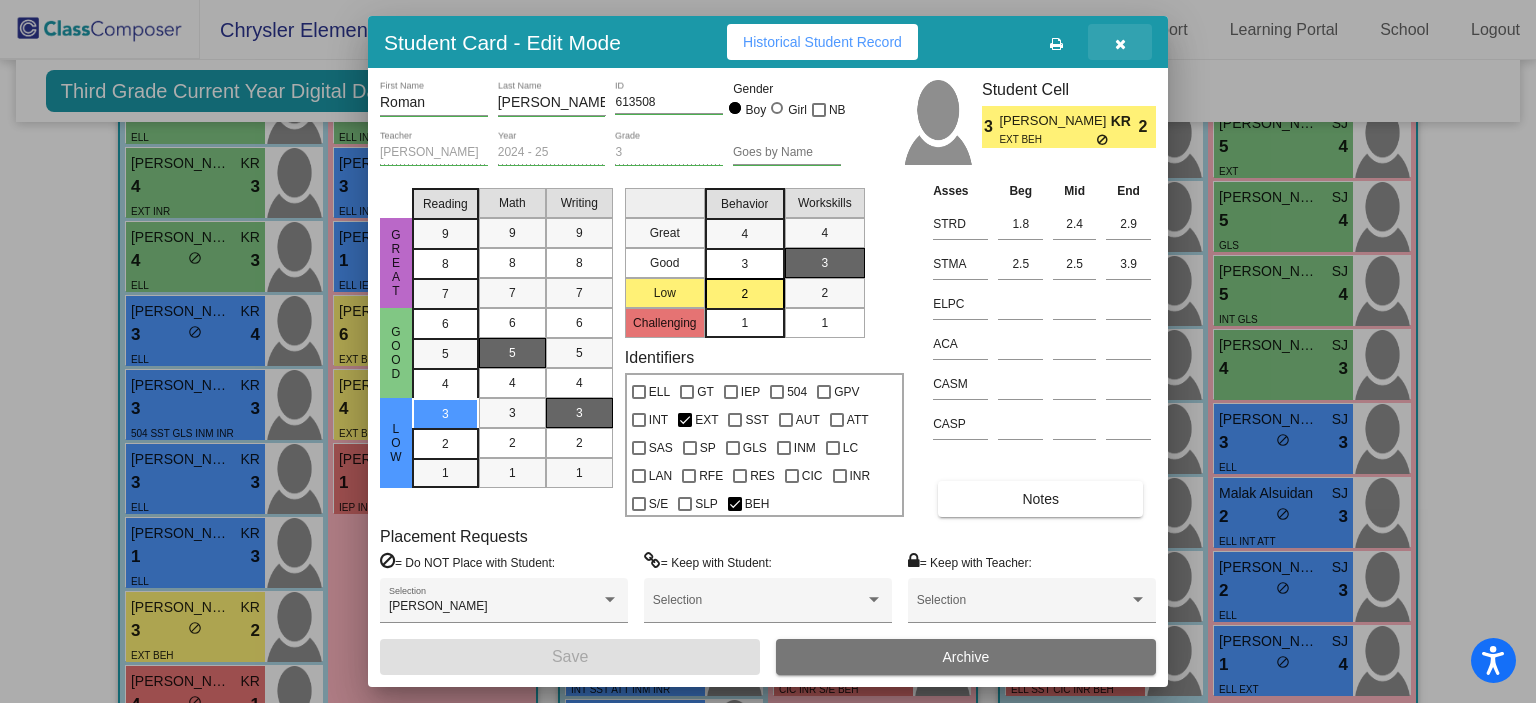 click at bounding box center [1120, 42] 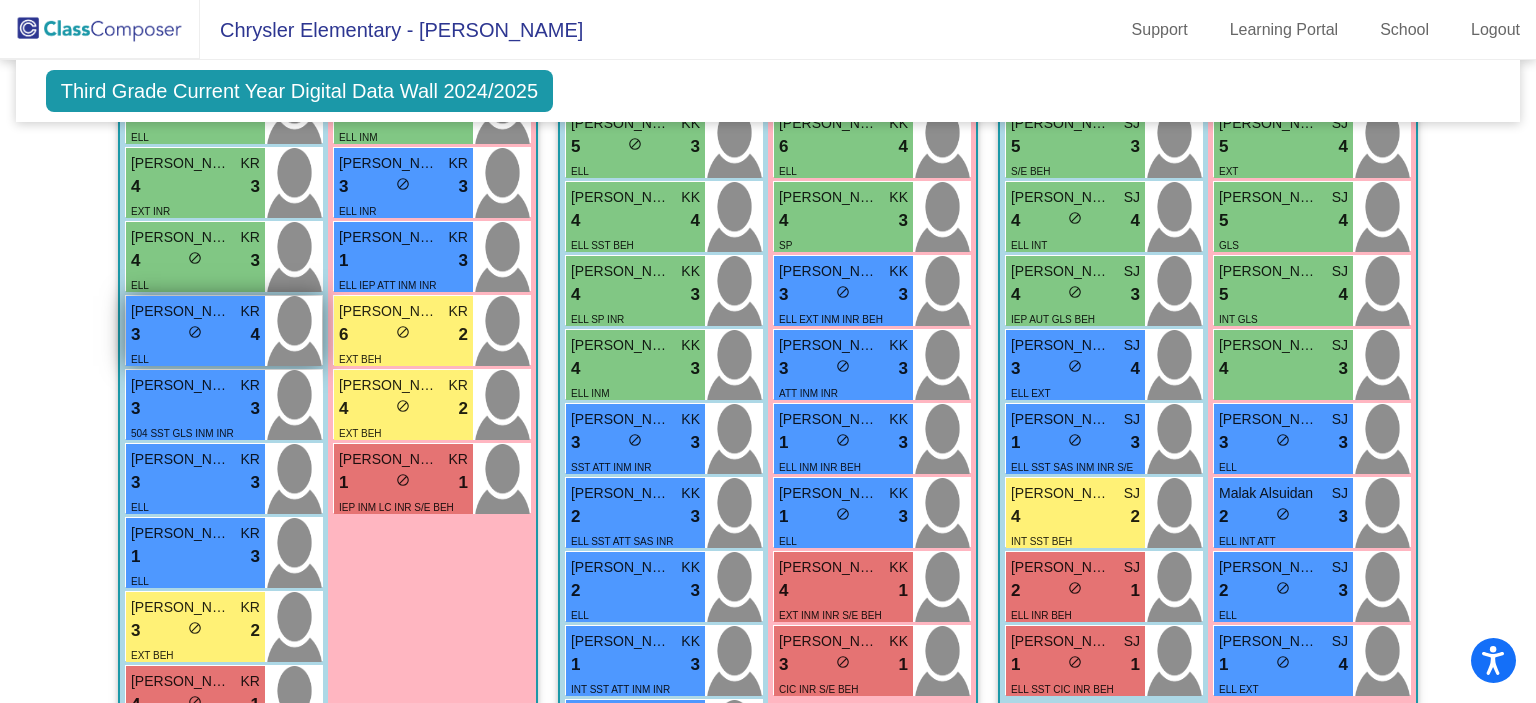 click on "3 lock do_not_disturb_alt 4" at bounding box center [195, 335] 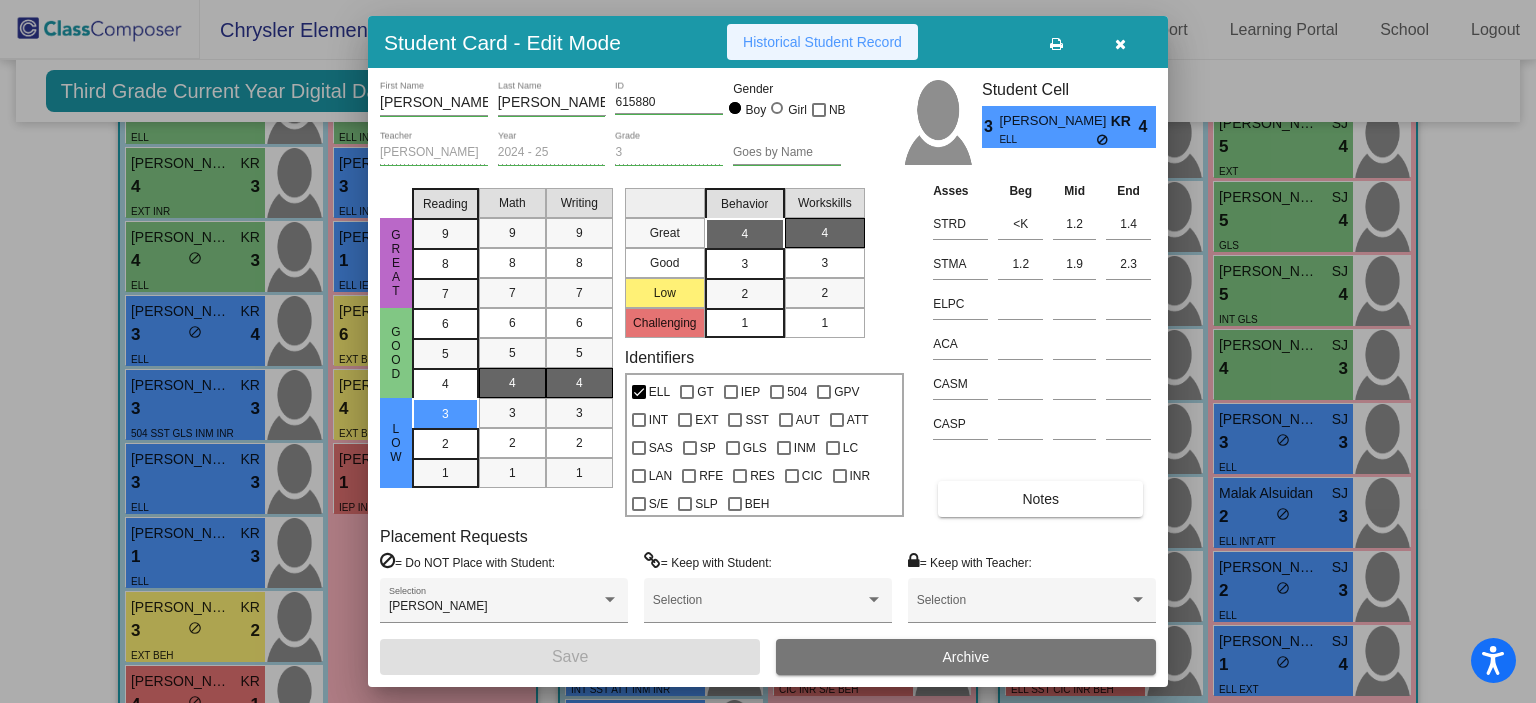 click on "Historical Student Record" at bounding box center [822, 42] 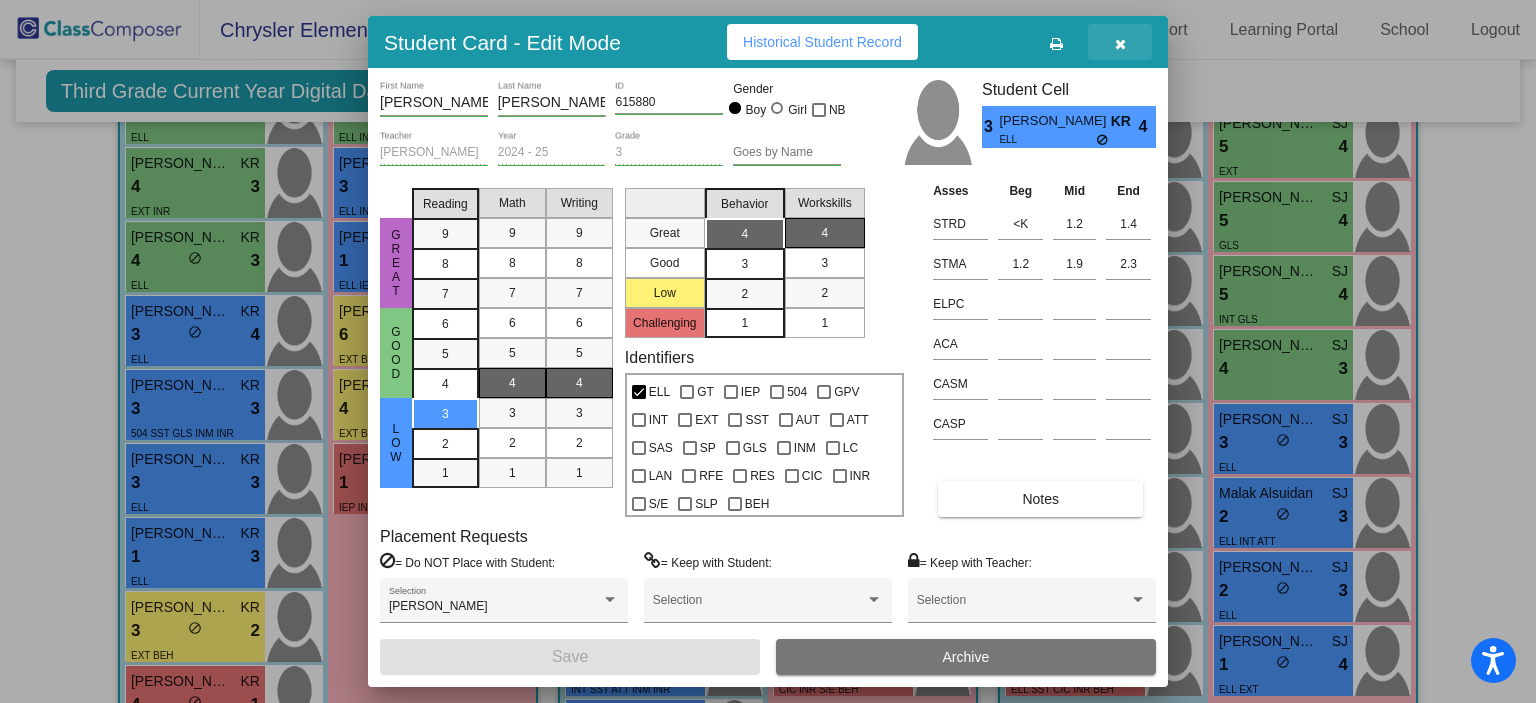 click at bounding box center [1120, 44] 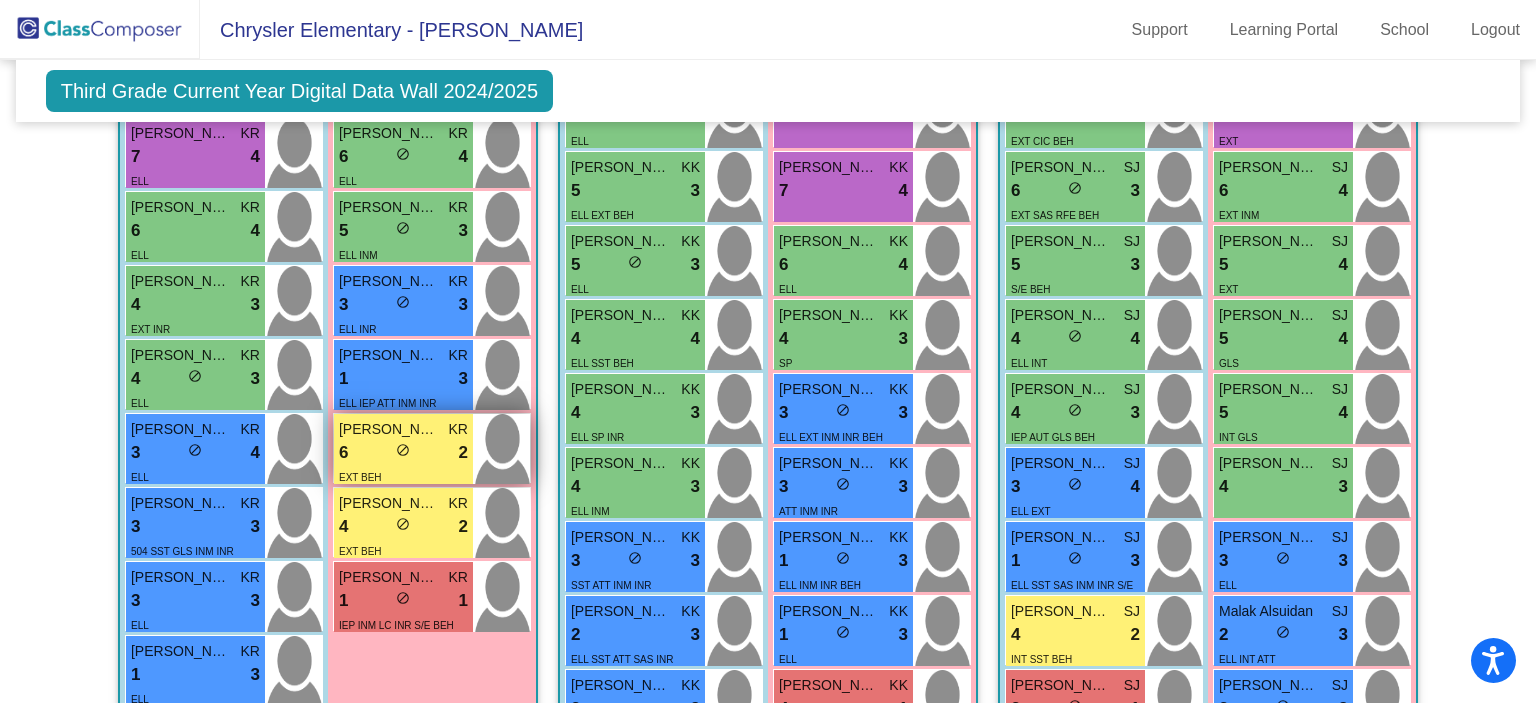 scroll, scrollTop: 783, scrollLeft: 0, axis: vertical 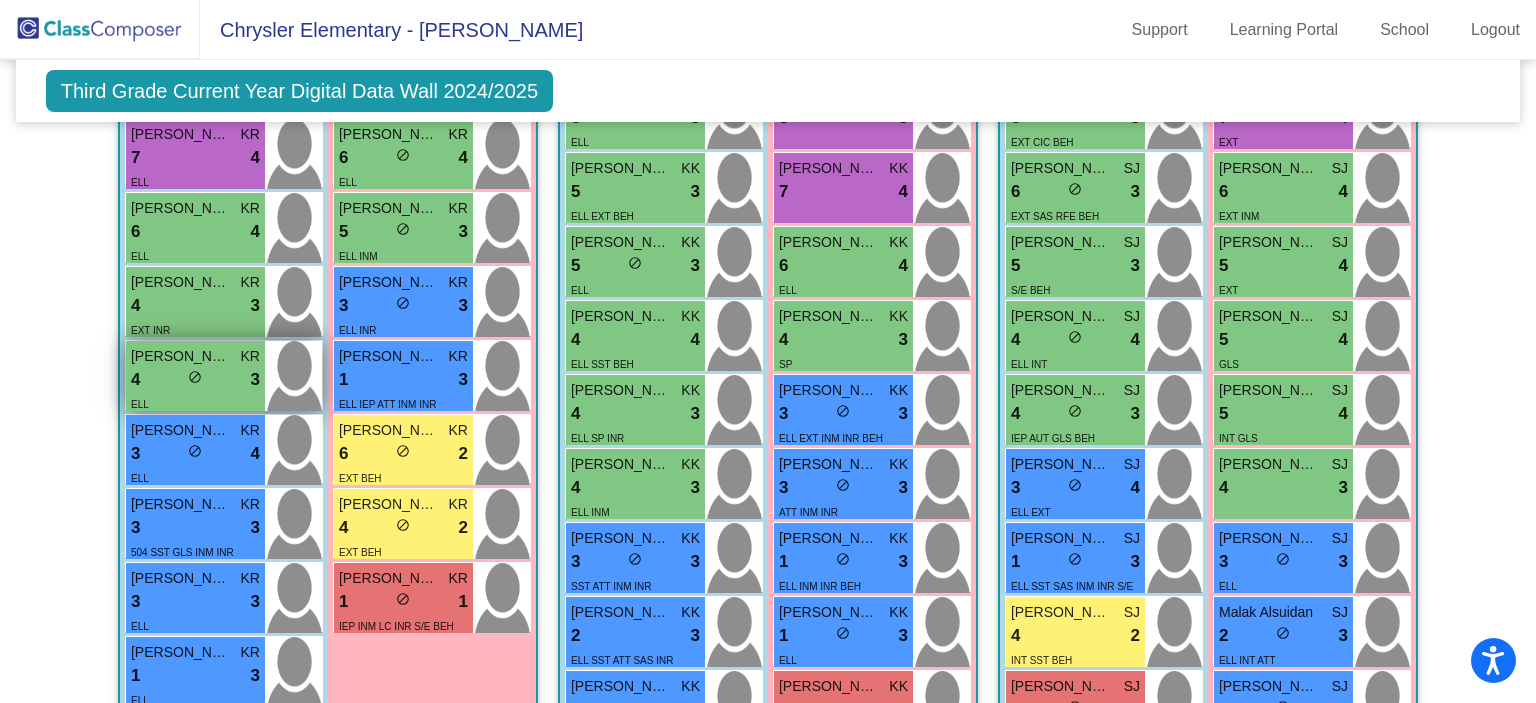 click on "ELL" at bounding box center (195, 403) 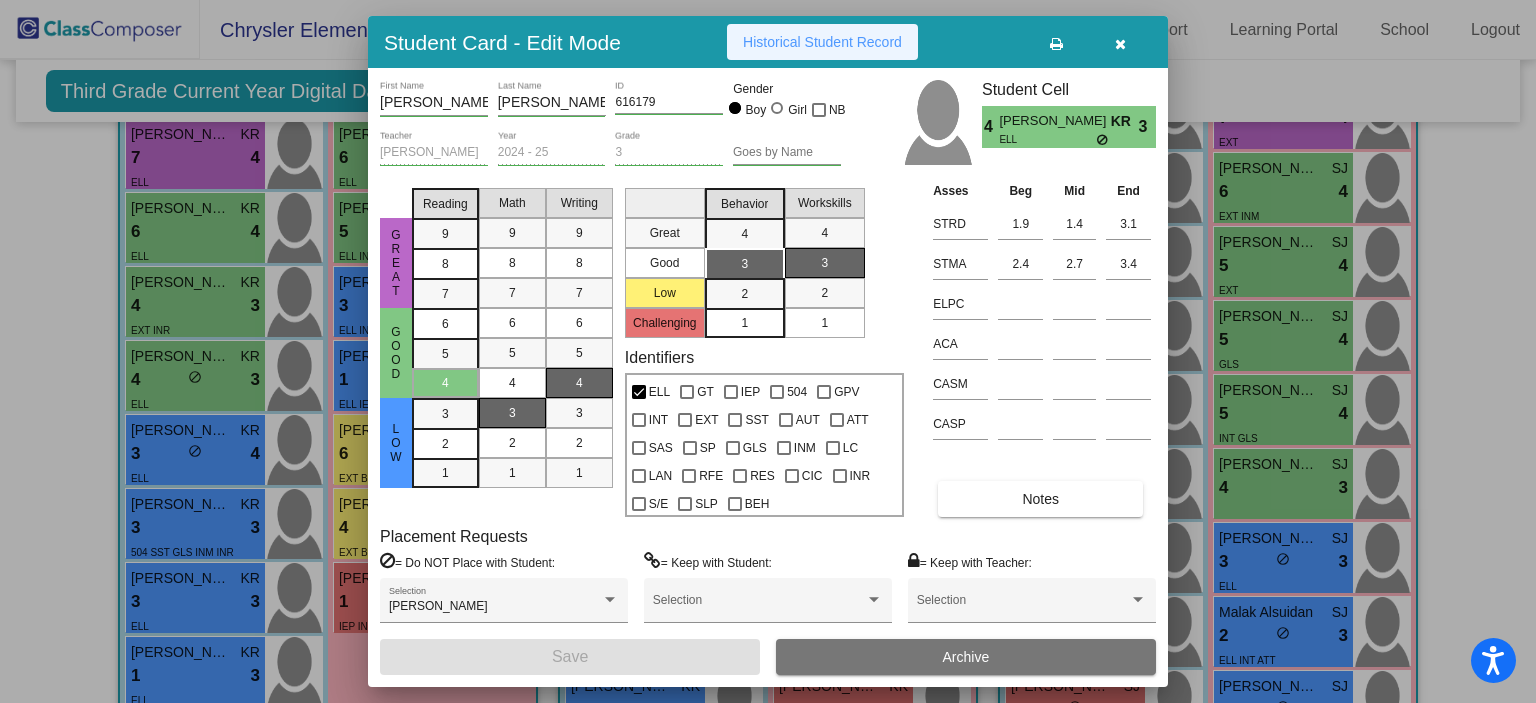 click on "Historical Student Record" at bounding box center (822, 42) 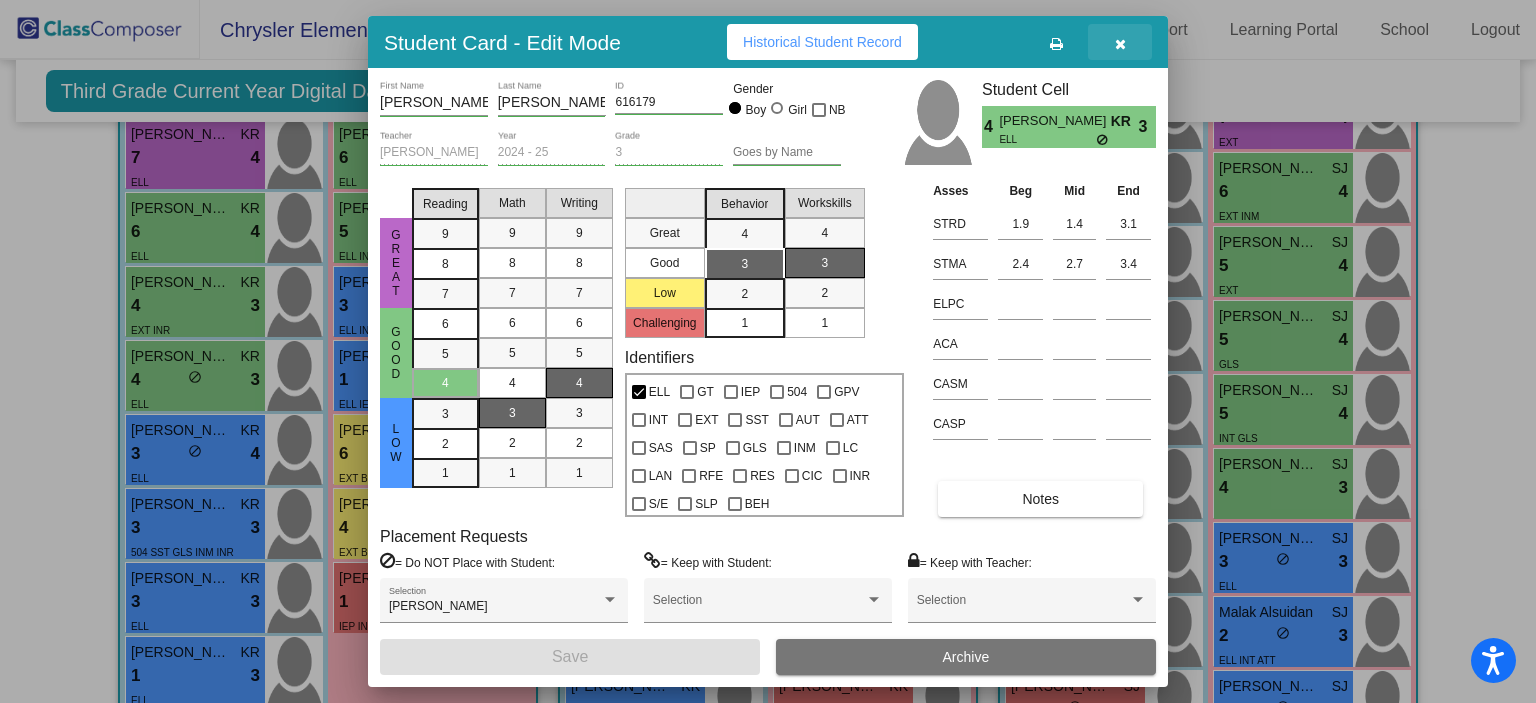 click at bounding box center [1120, 42] 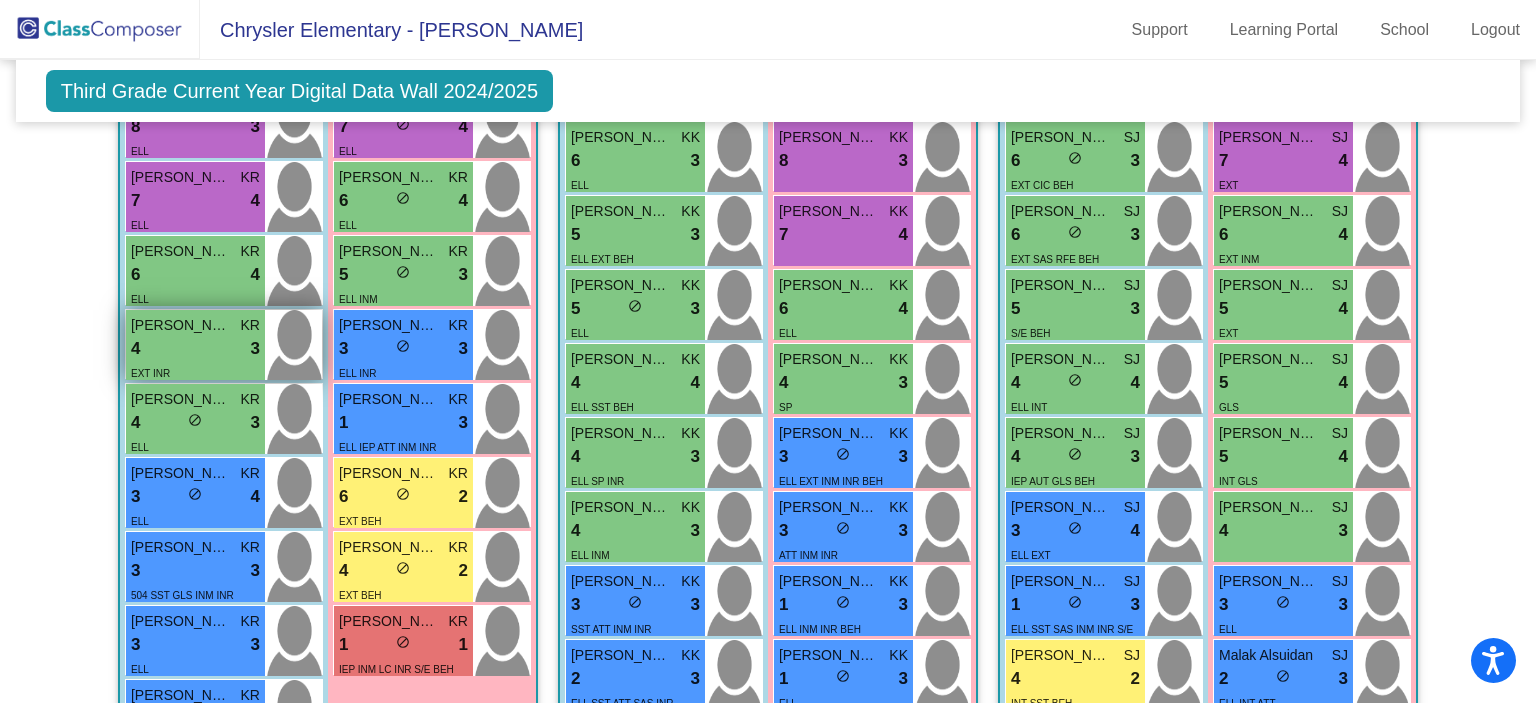 scroll, scrollTop: 732, scrollLeft: 0, axis: vertical 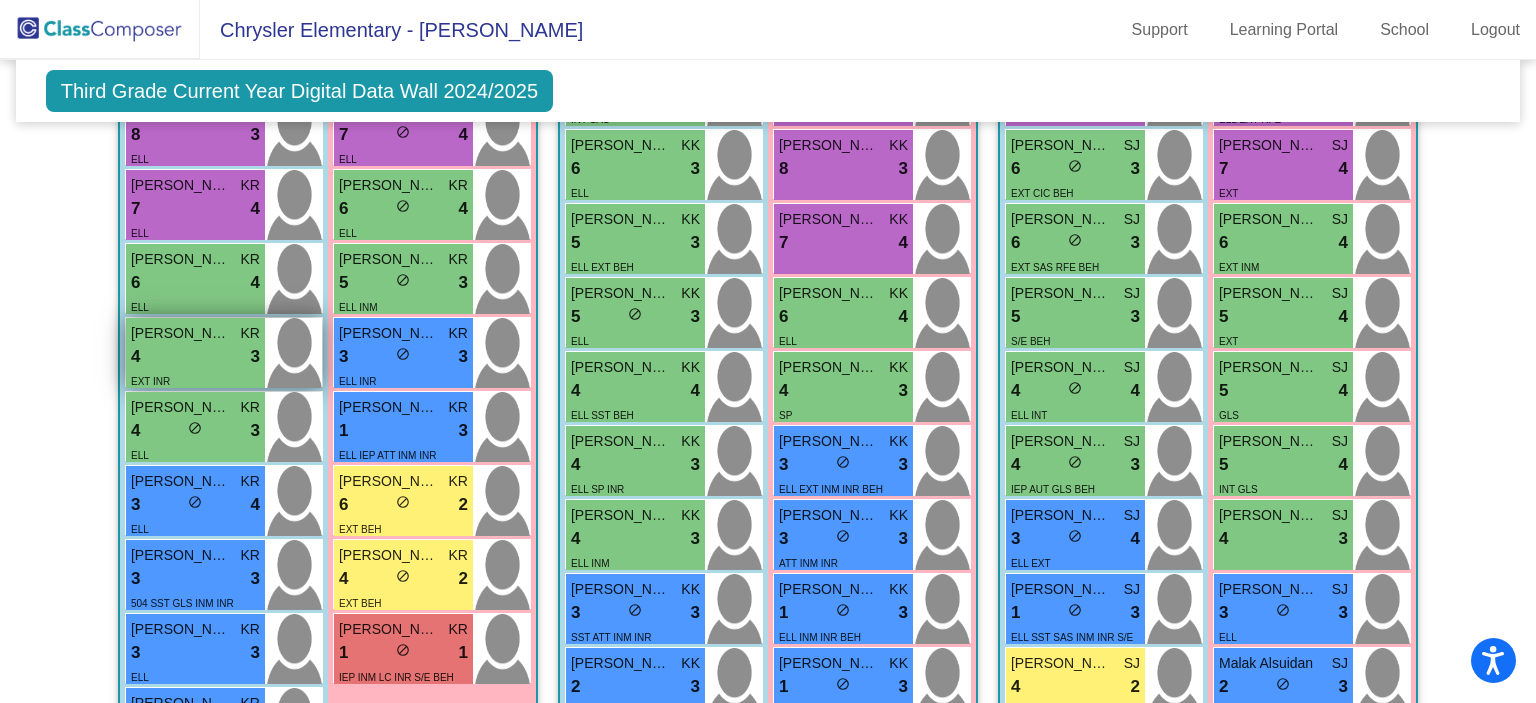 click on "4 lock do_not_disturb_alt 3" at bounding box center [195, 357] 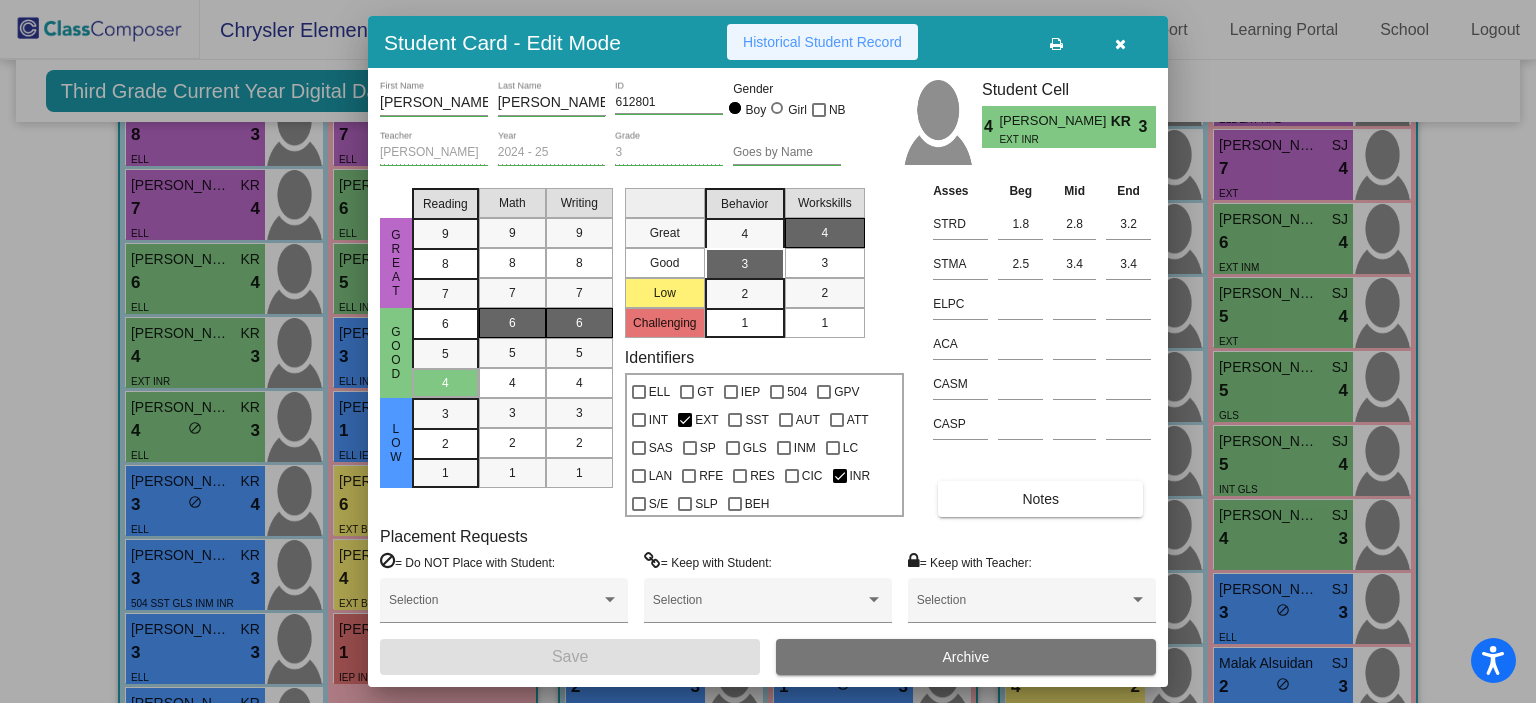 click on "Historical Student Record" at bounding box center (822, 42) 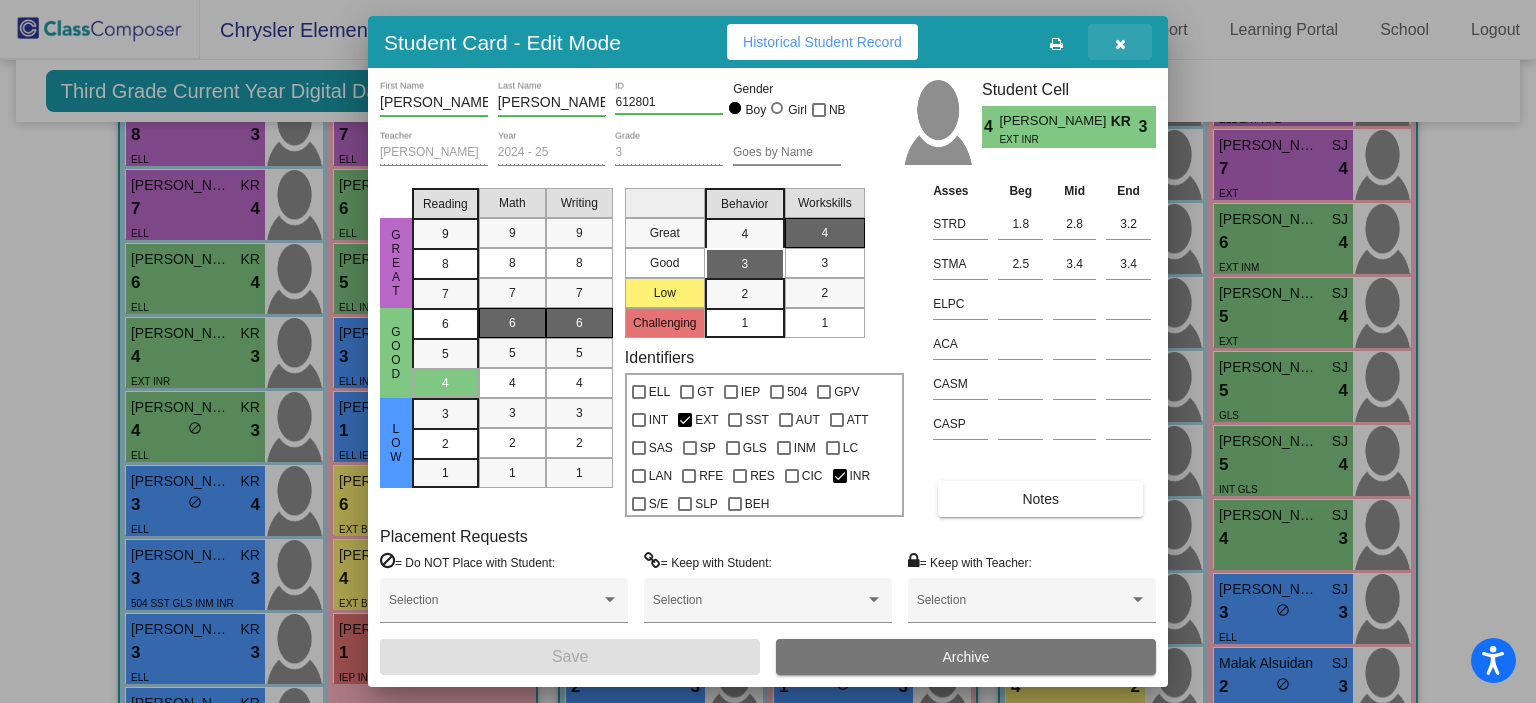 click at bounding box center [1120, 42] 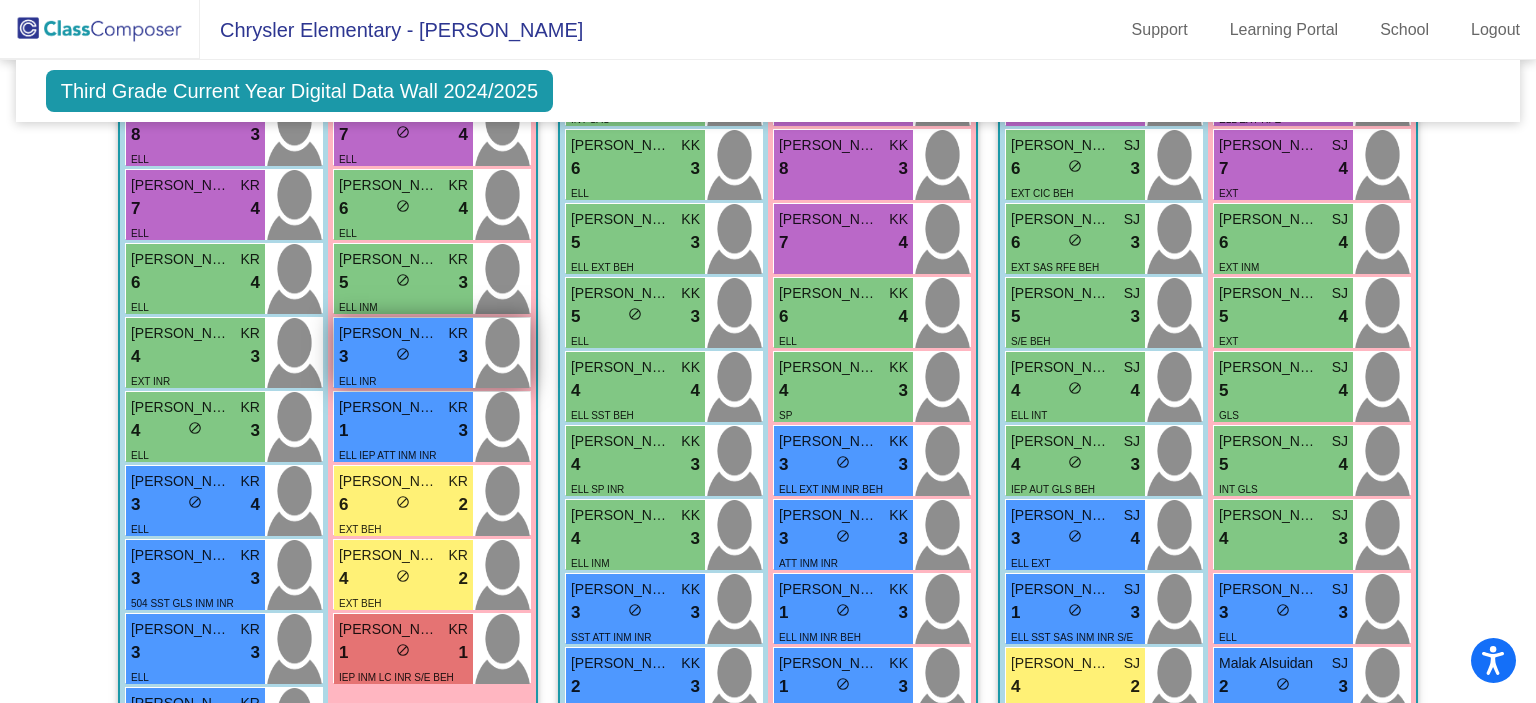 click on "3 lock do_not_disturb_alt 3" at bounding box center [403, 357] 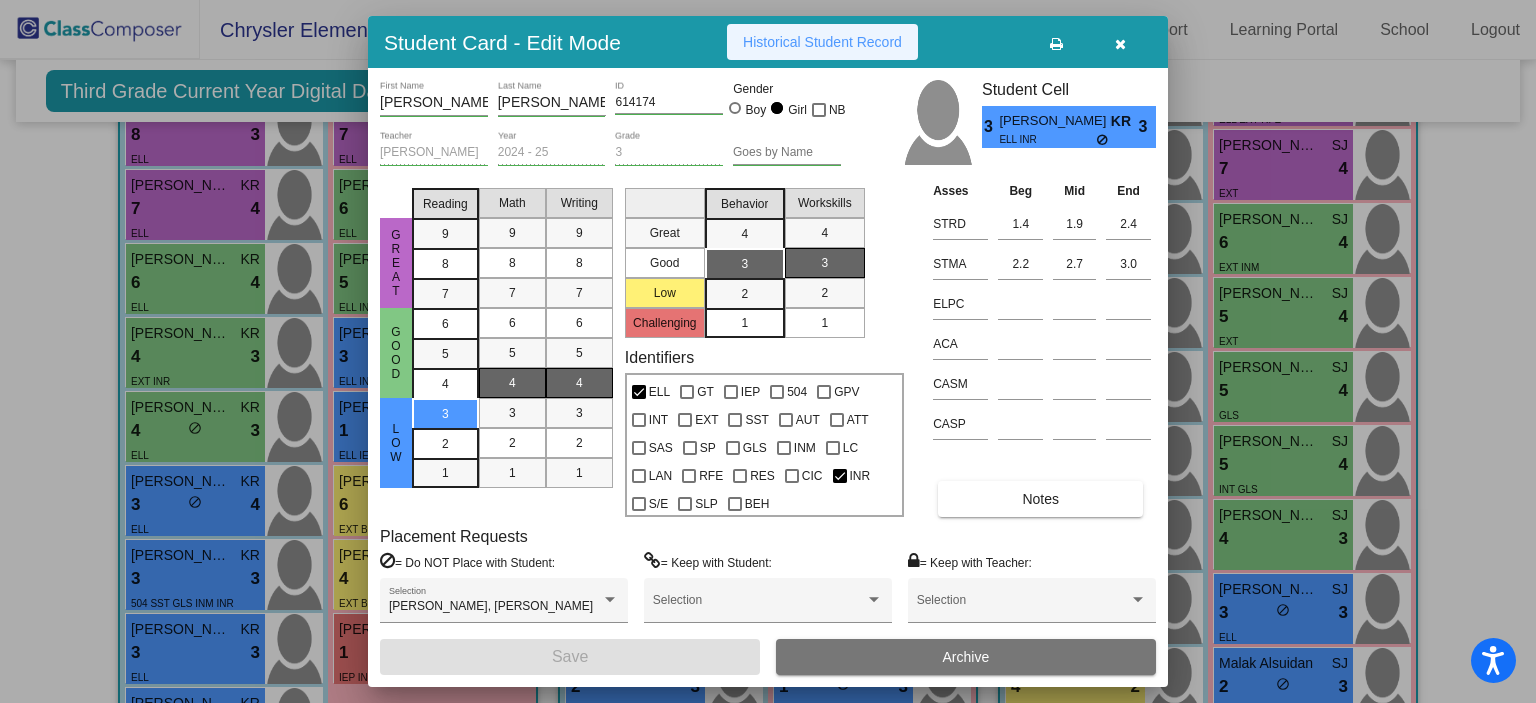 click on "Historical Student Record" at bounding box center [822, 42] 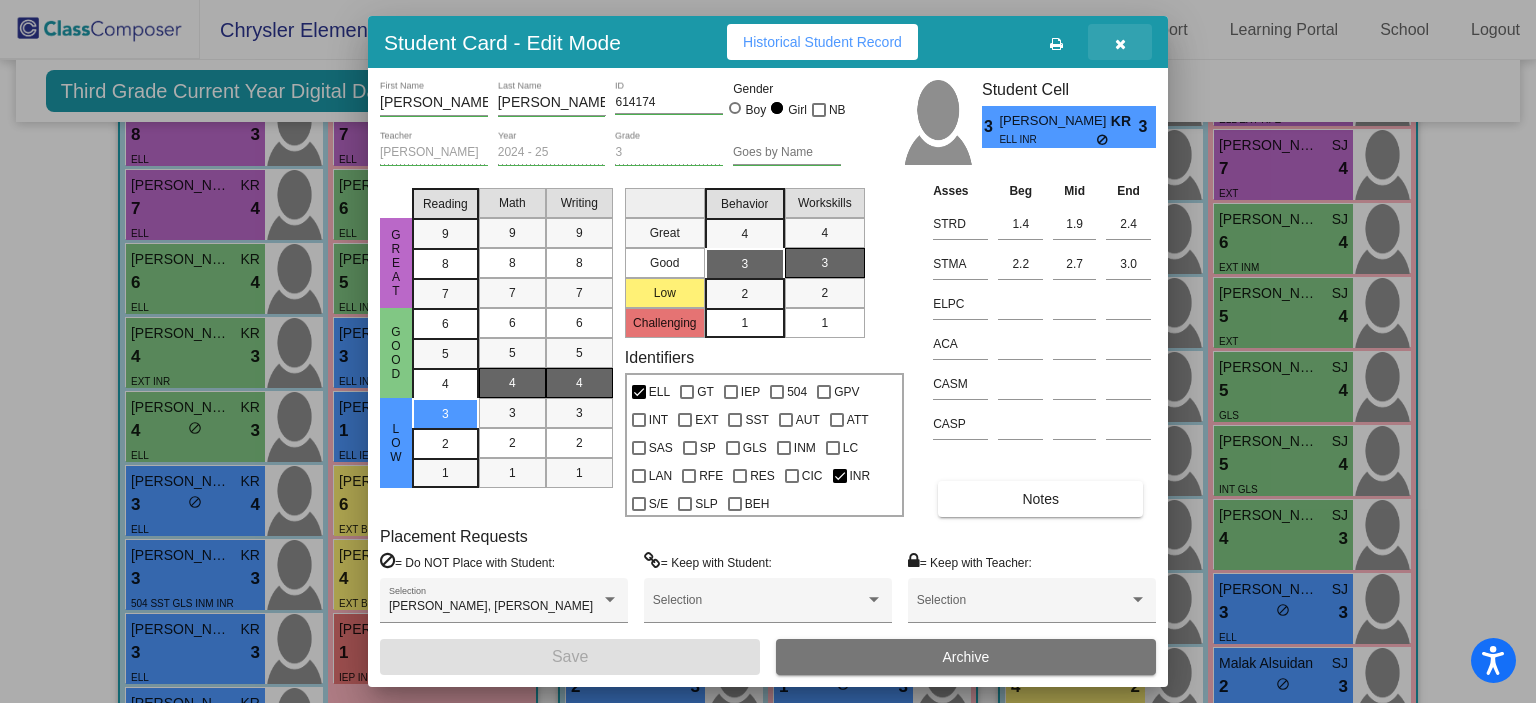 click at bounding box center [1120, 42] 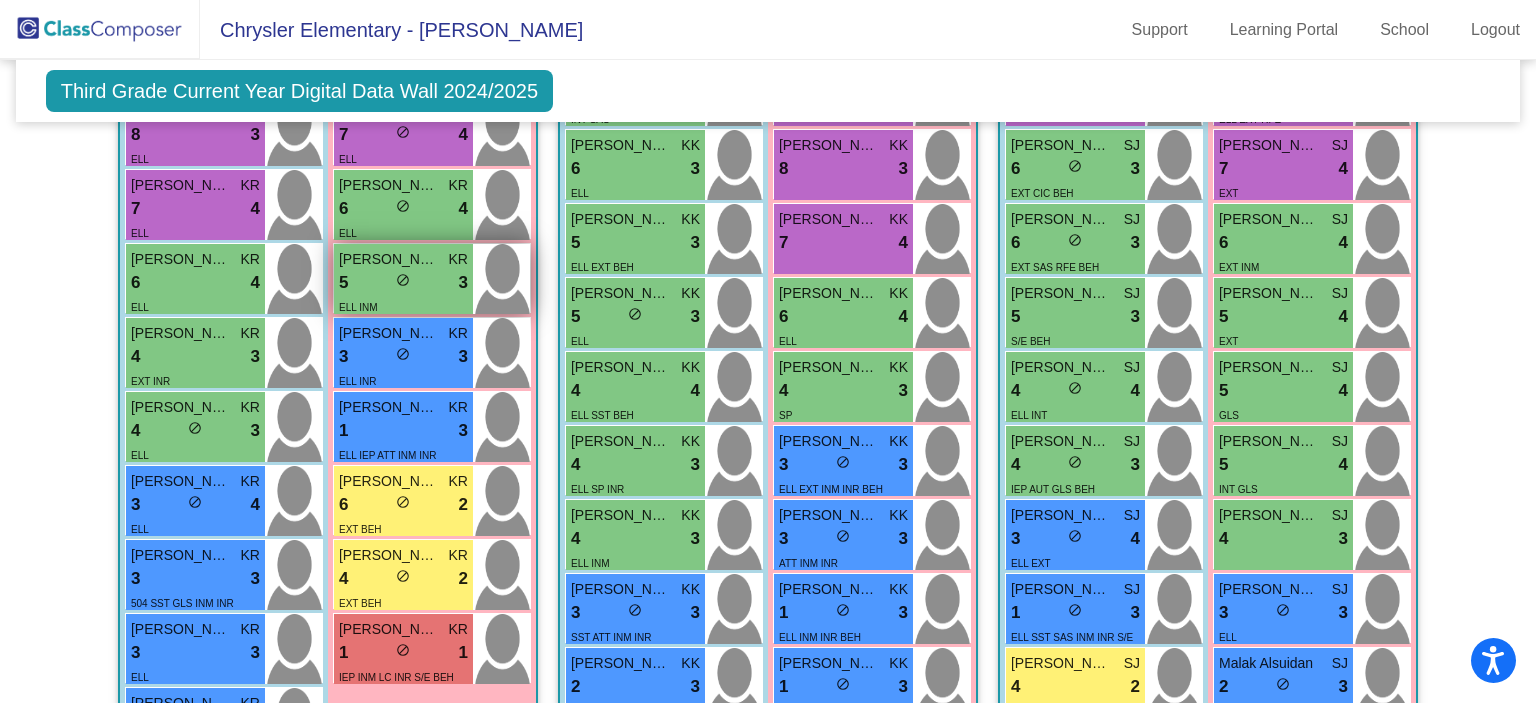 scroll, scrollTop: 630, scrollLeft: 0, axis: vertical 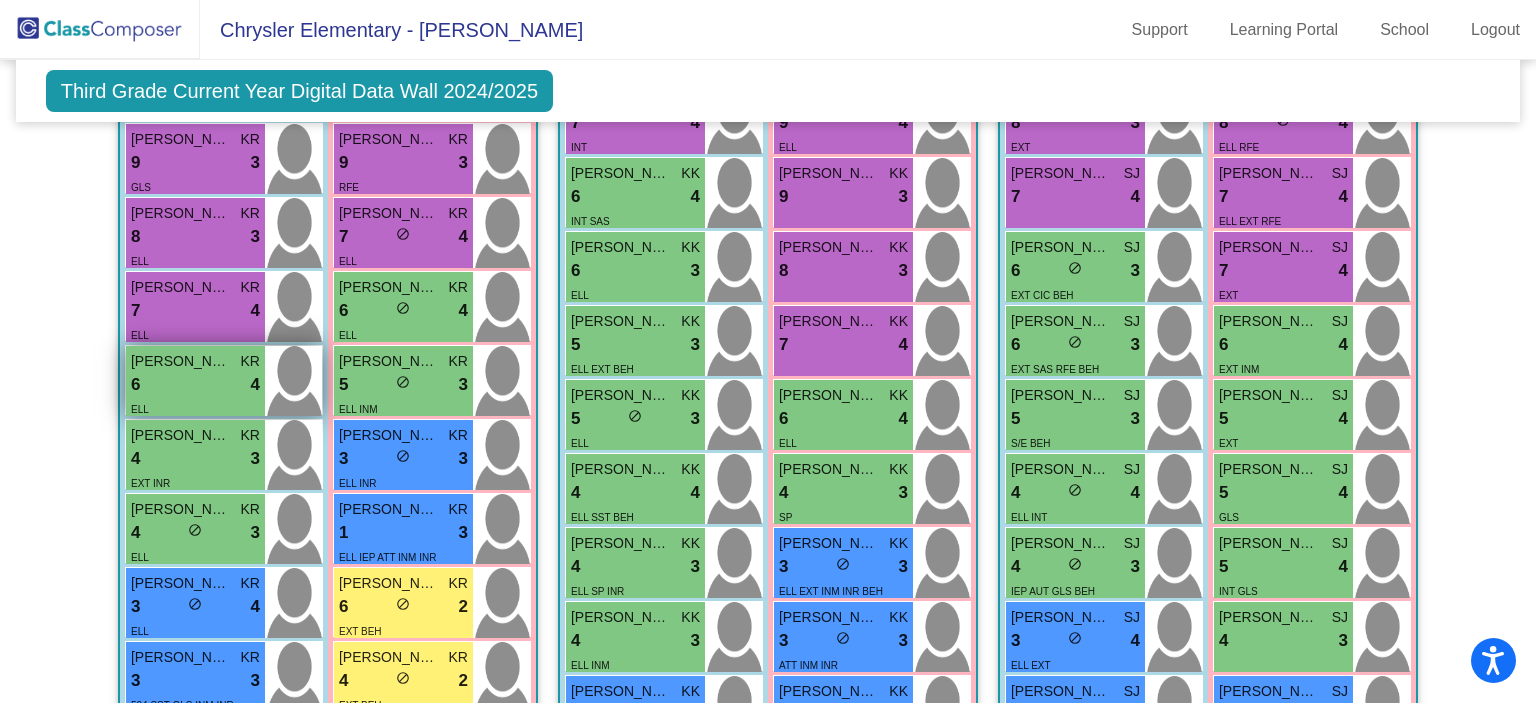 click on "6 lock do_not_disturb_alt 4" at bounding box center (195, 385) 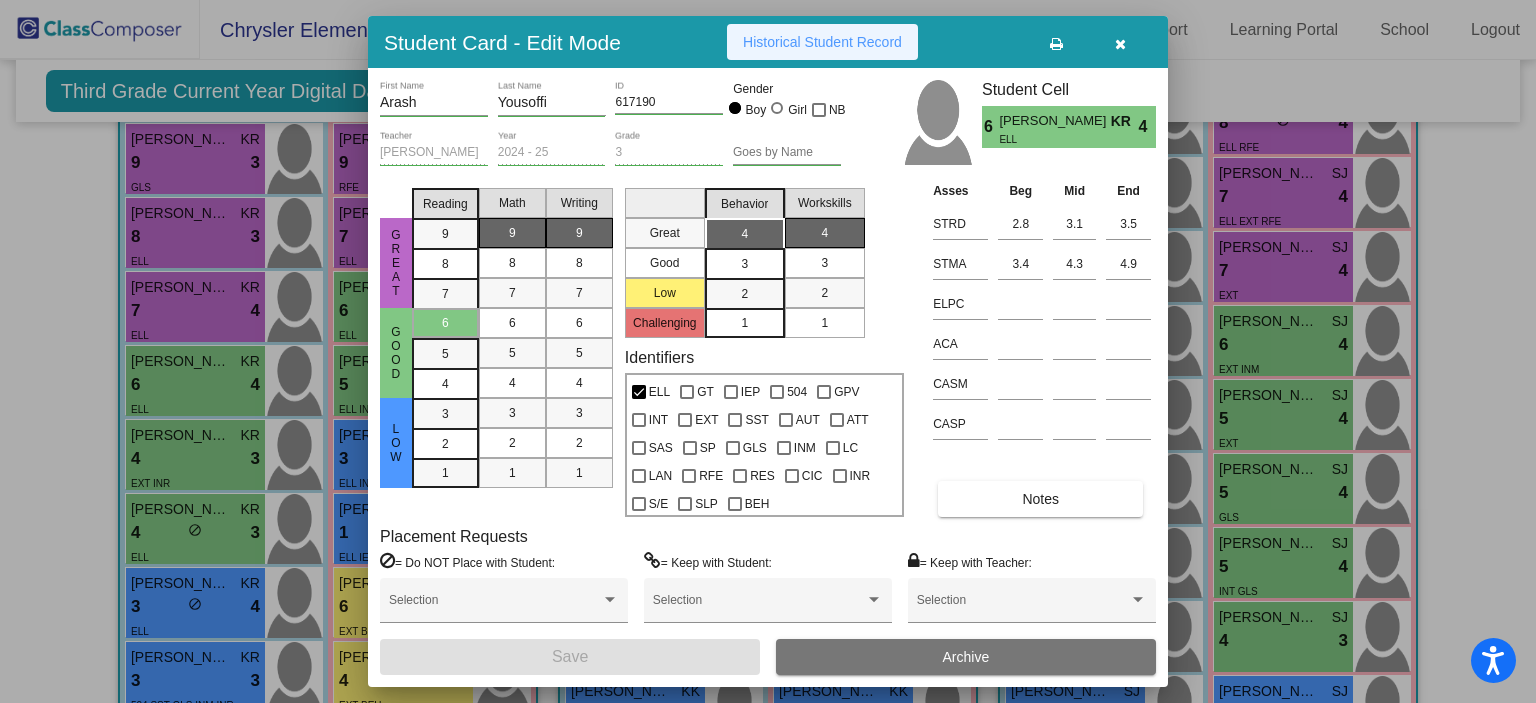 click on "Historical Student Record" at bounding box center (822, 42) 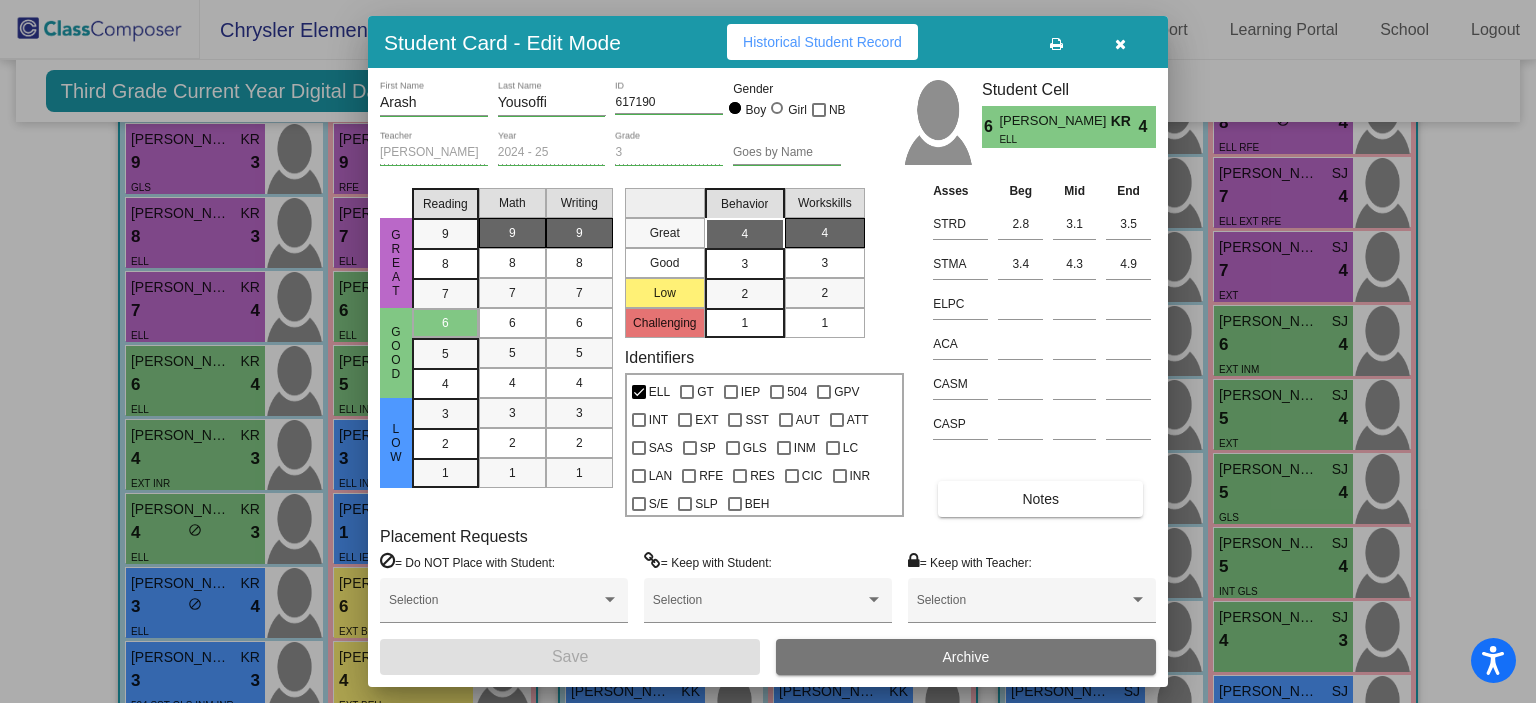 click at bounding box center [1120, 44] 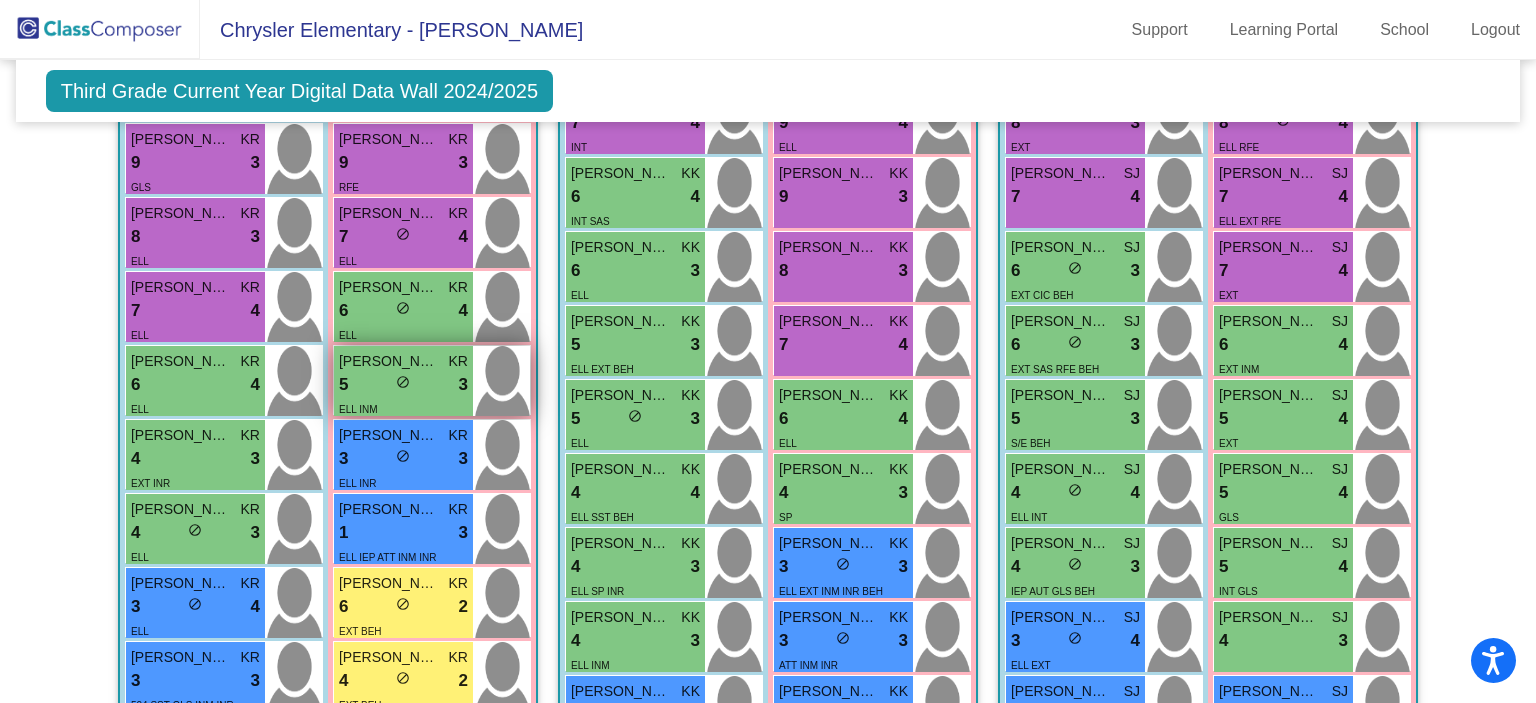 click on "5 lock do_not_disturb_alt 3" at bounding box center (403, 385) 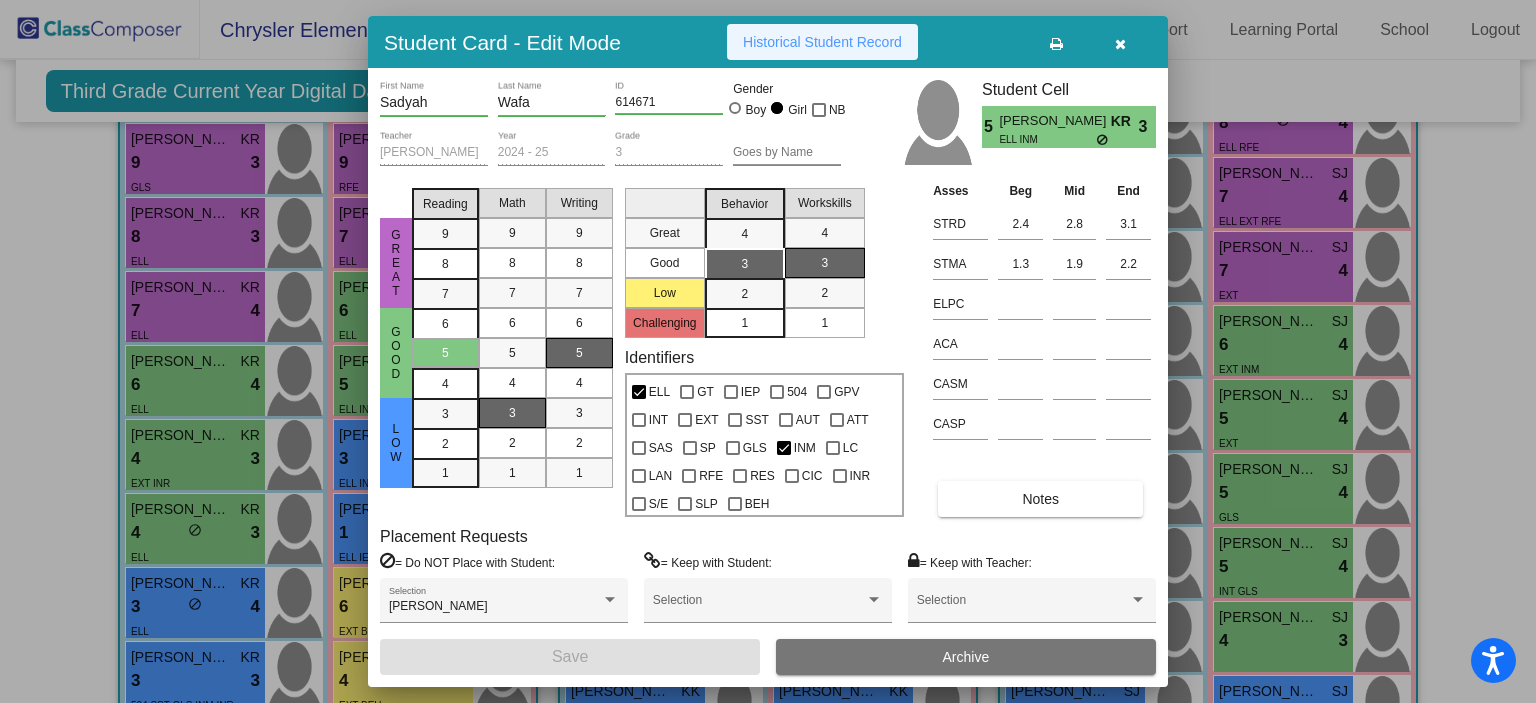 click on "Historical Student Record" at bounding box center (822, 42) 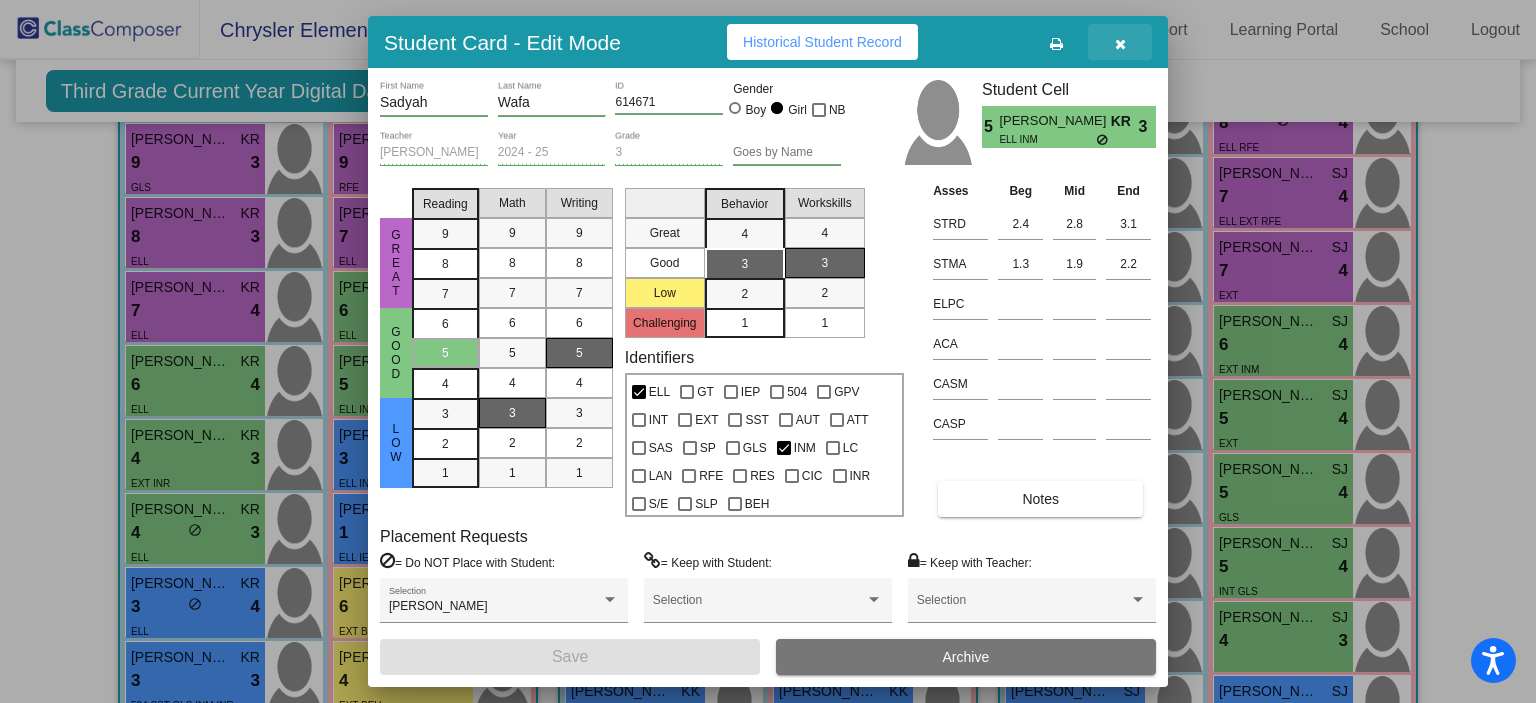 click at bounding box center (1120, 42) 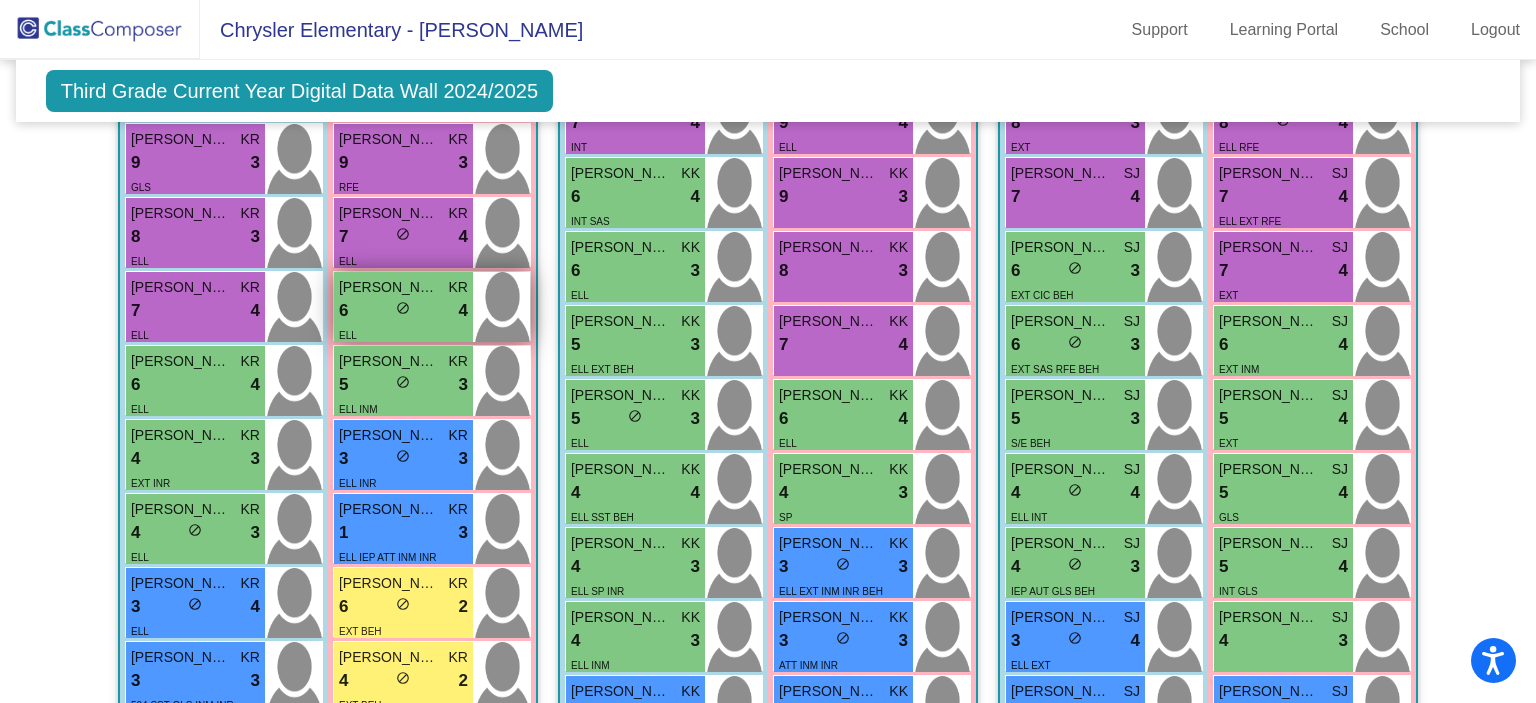 click on "6 lock do_not_disturb_alt 4" at bounding box center (403, 311) 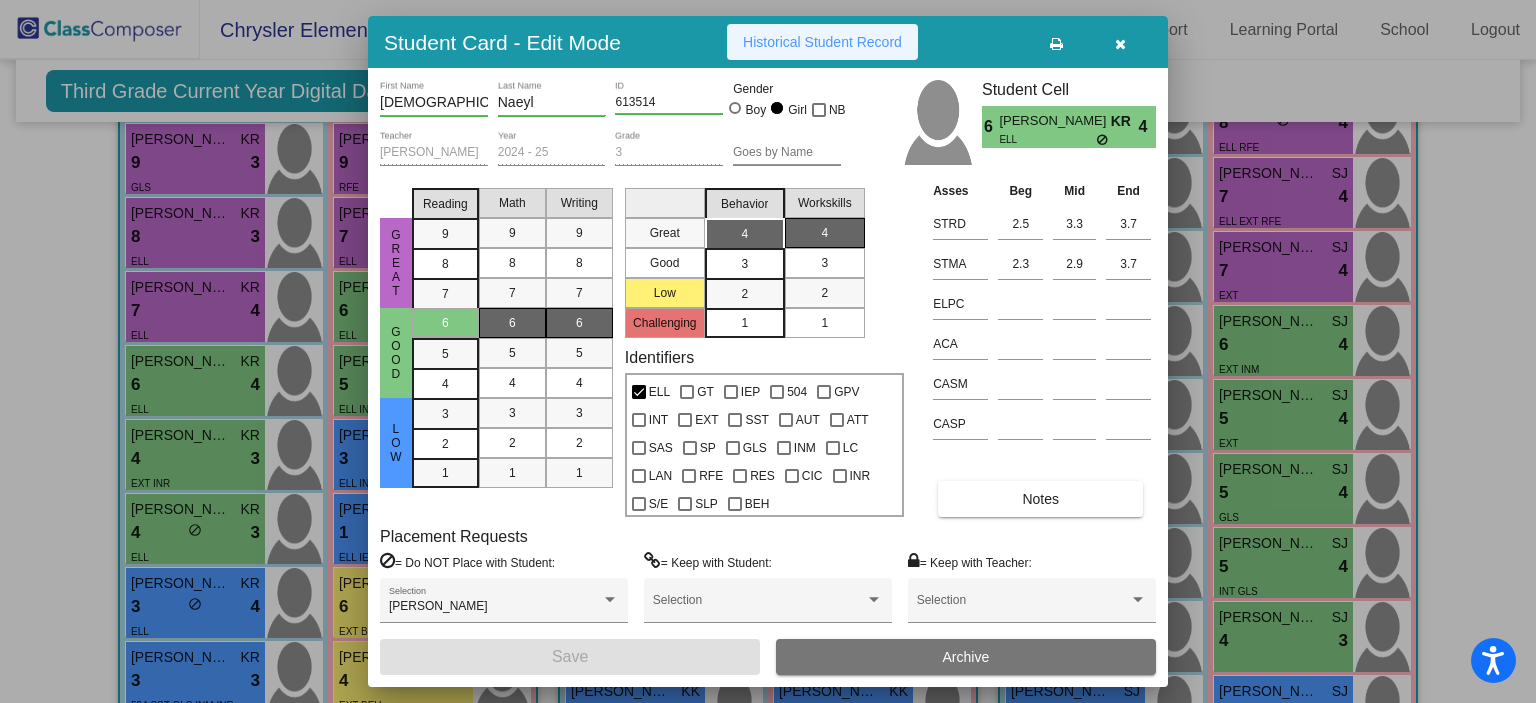 click on "Historical Student Record" at bounding box center (822, 42) 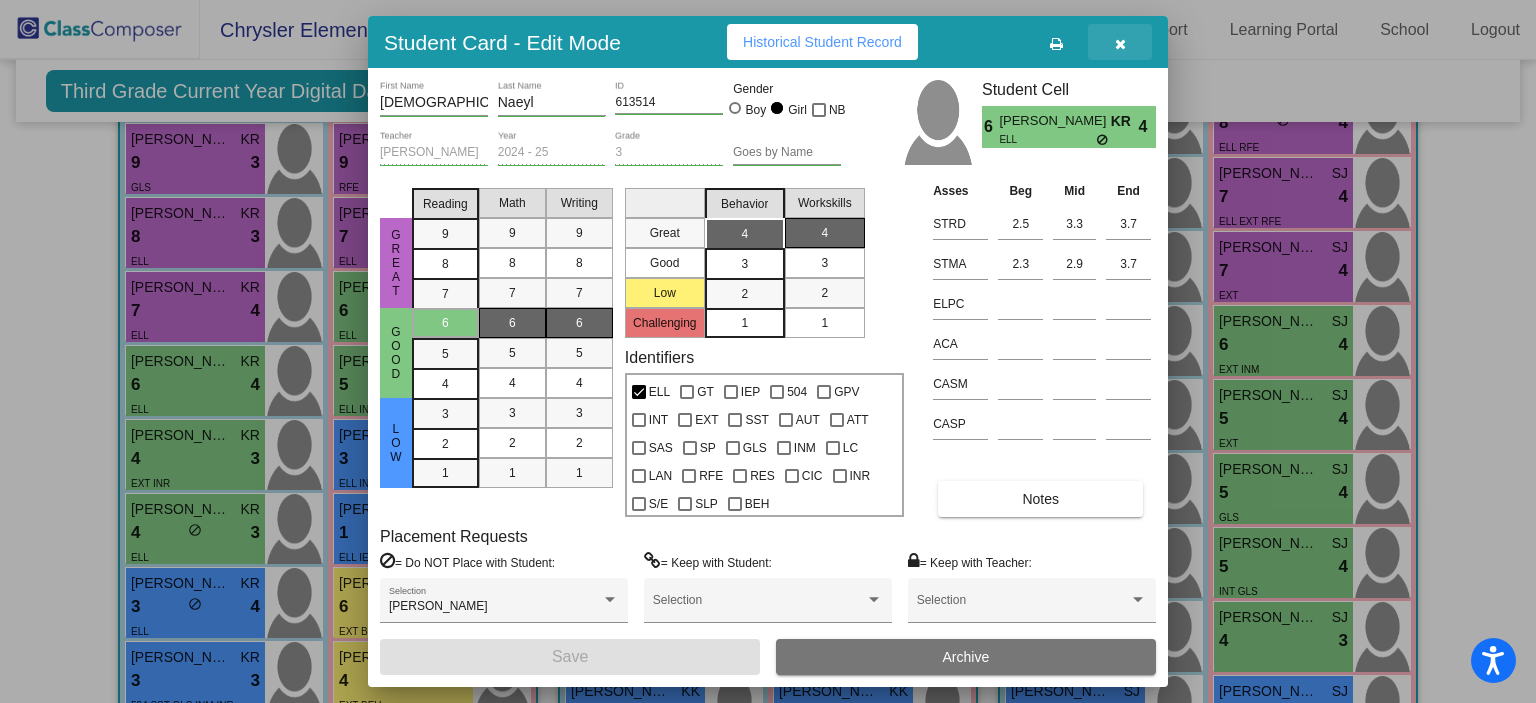 click at bounding box center (1120, 42) 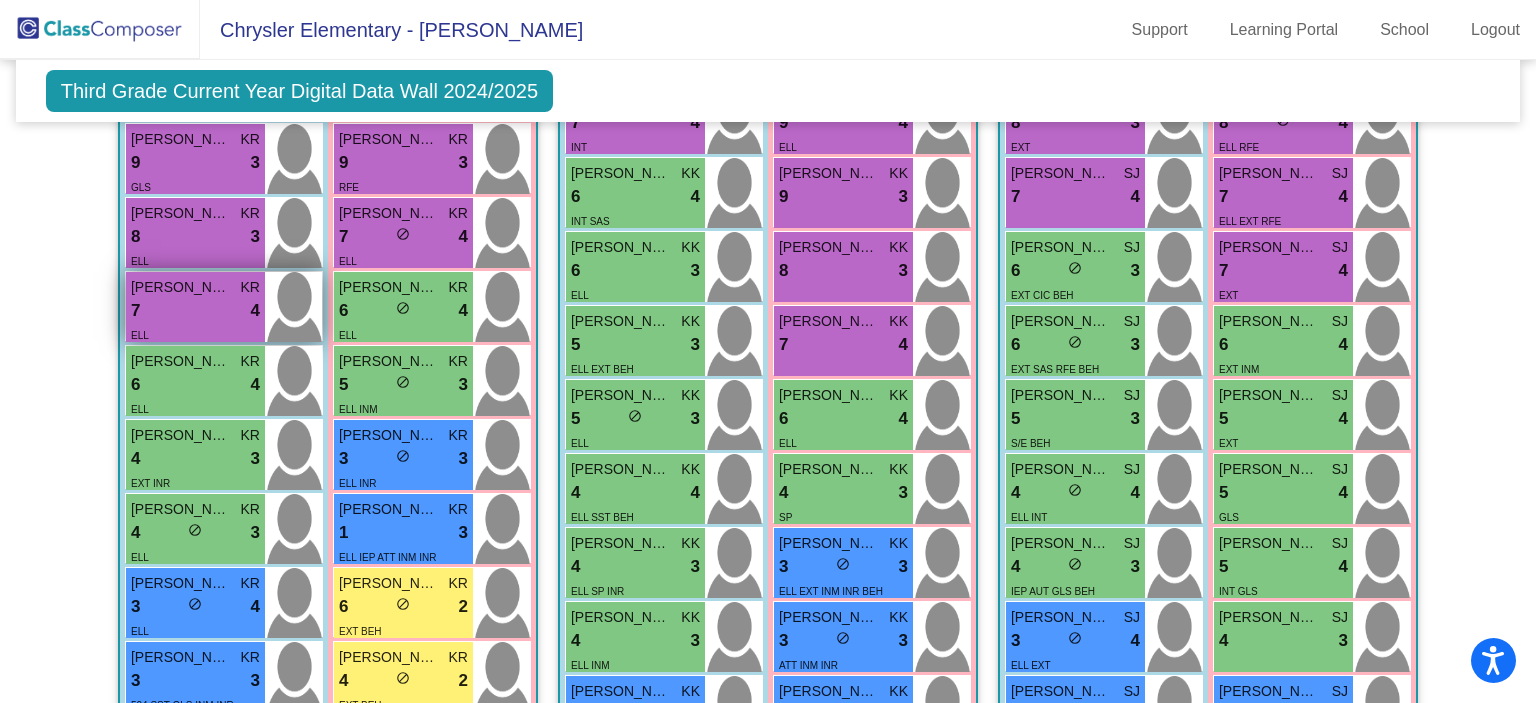 click on "7 lock do_not_disturb_alt 4" at bounding box center [195, 311] 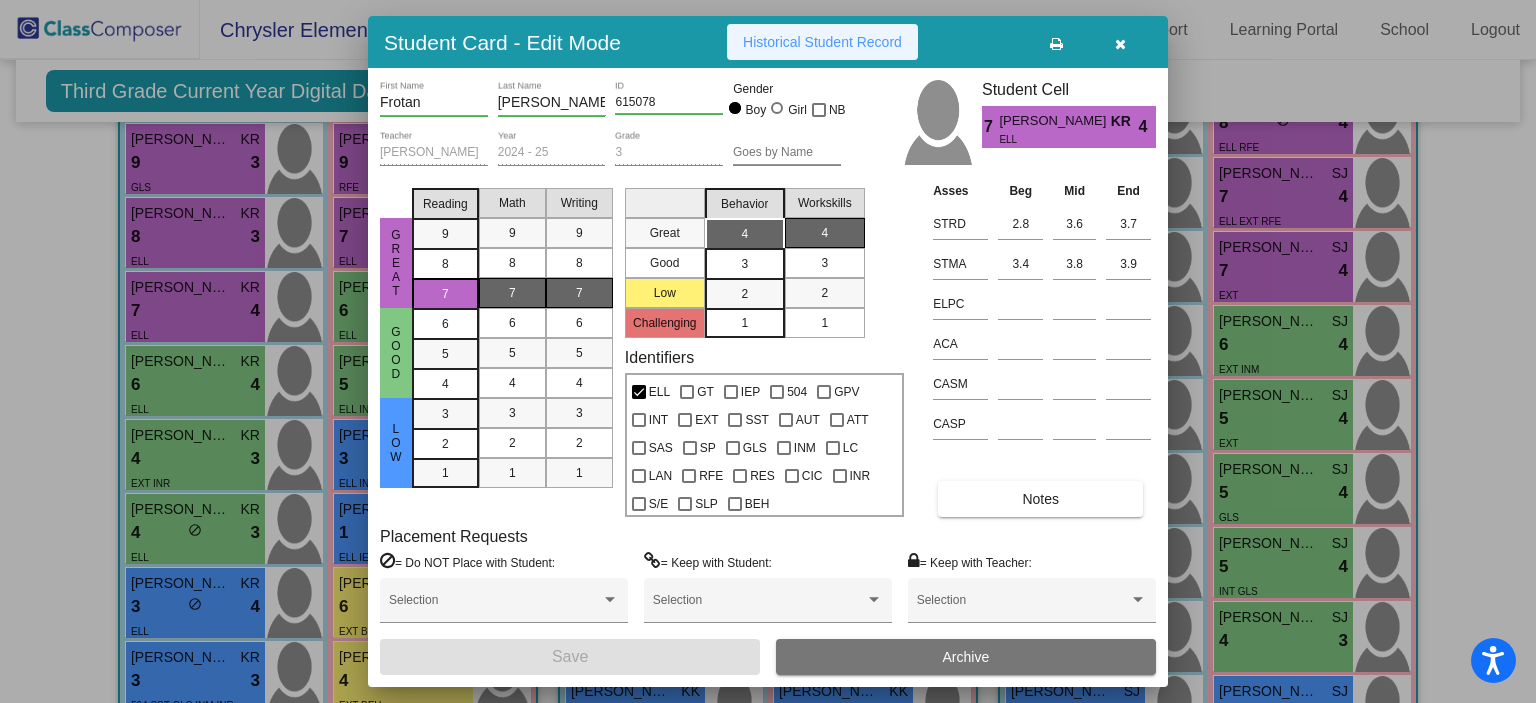 click on "Historical Student Record" at bounding box center (822, 42) 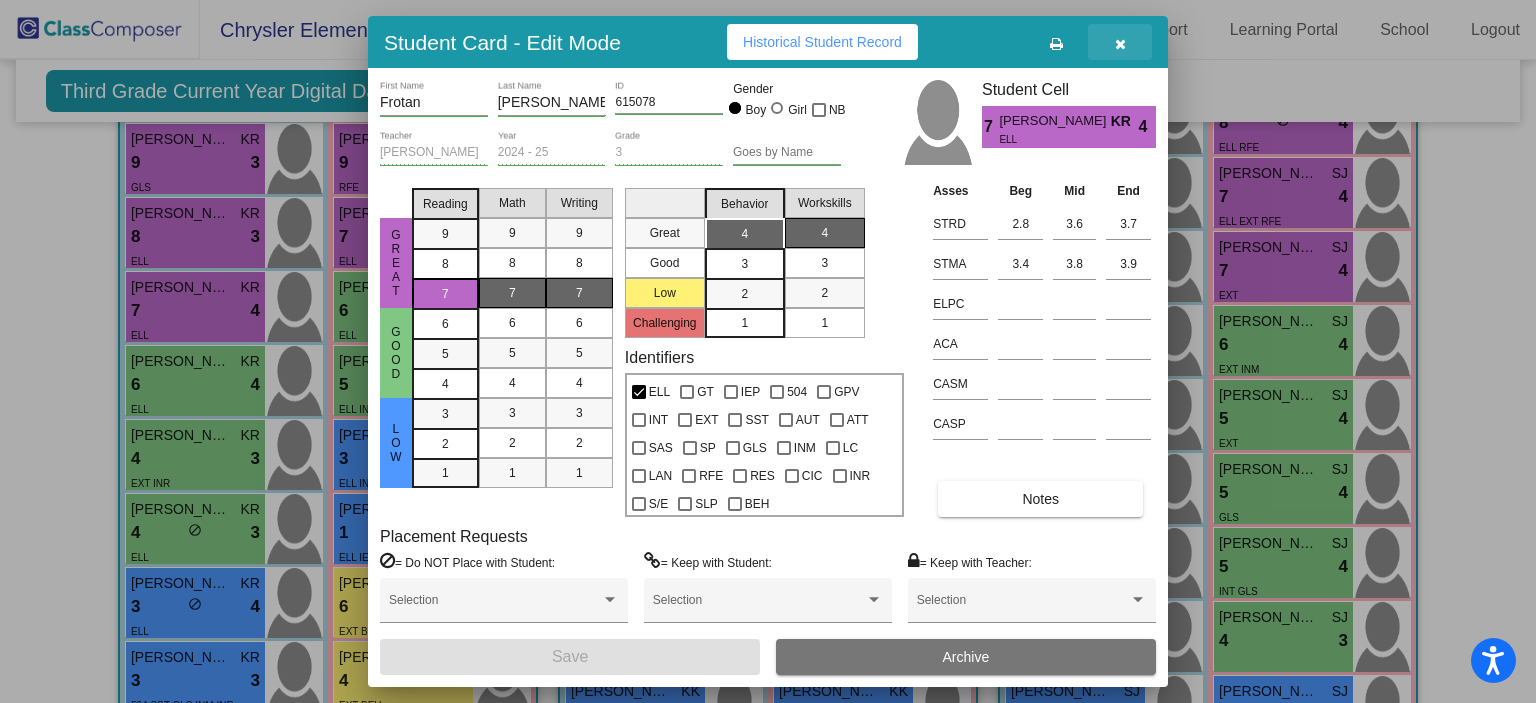 click at bounding box center [1120, 44] 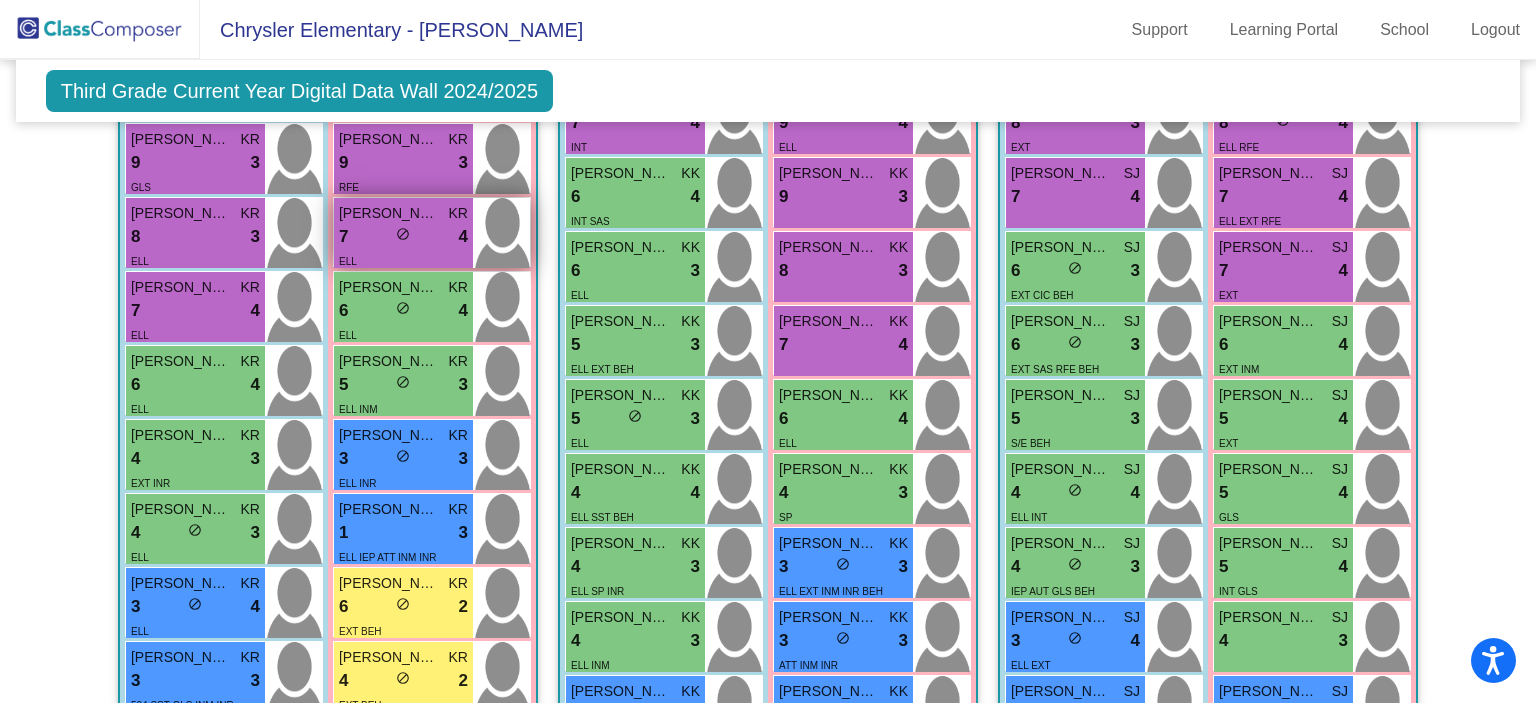 click on "7 lock do_not_disturb_alt 4" at bounding box center (403, 237) 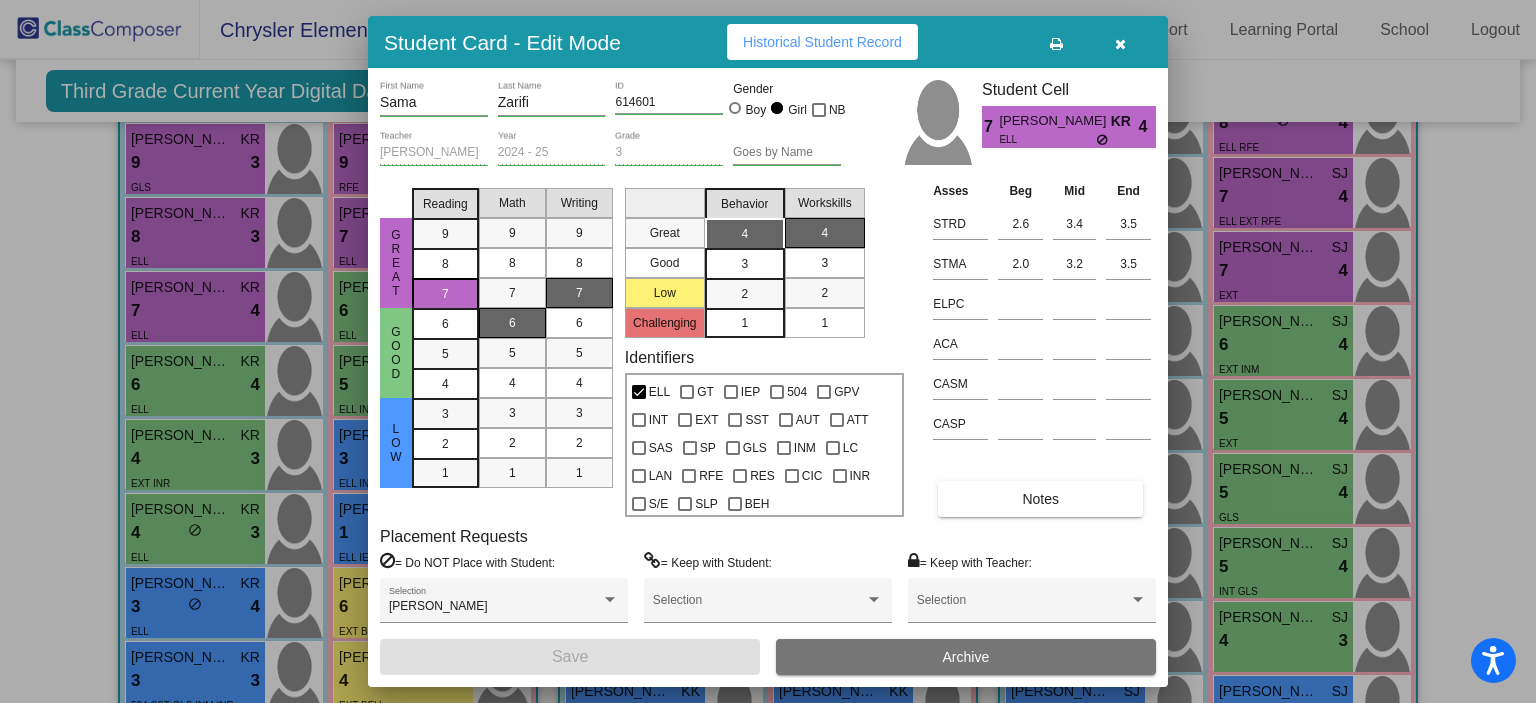 click on "Historical Student Record" at bounding box center [822, 42] 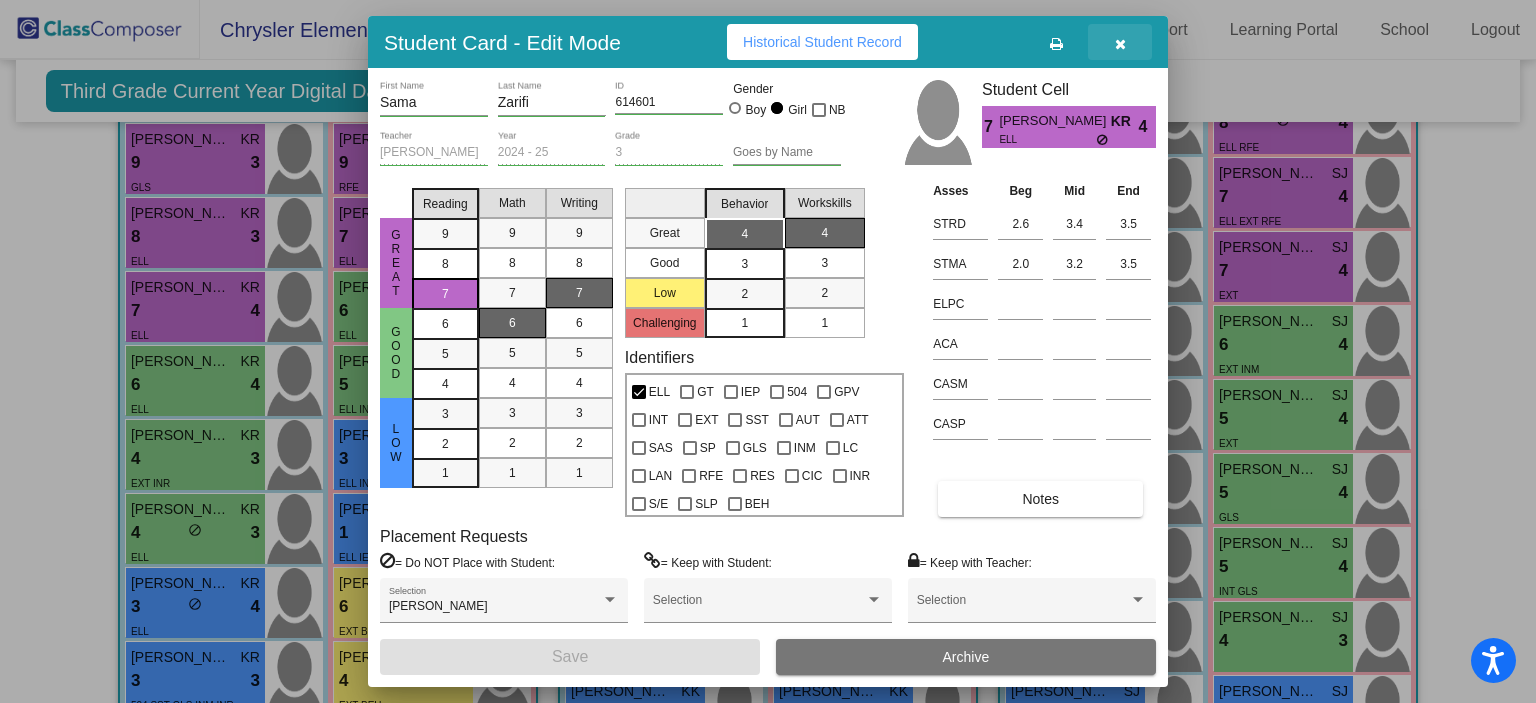 click at bounding box center (1120, 44) 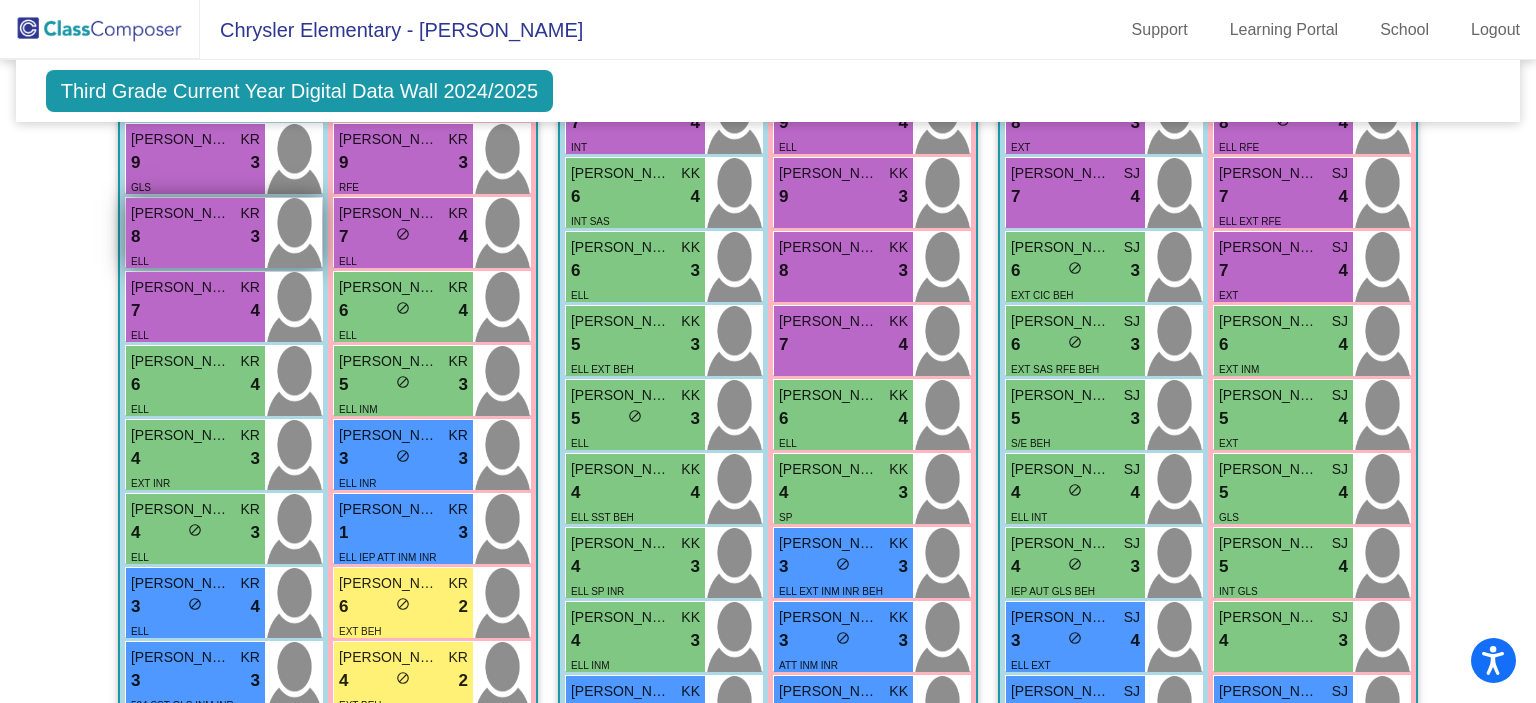click on "Adrian Manzo" at bounding box center (181, 213) 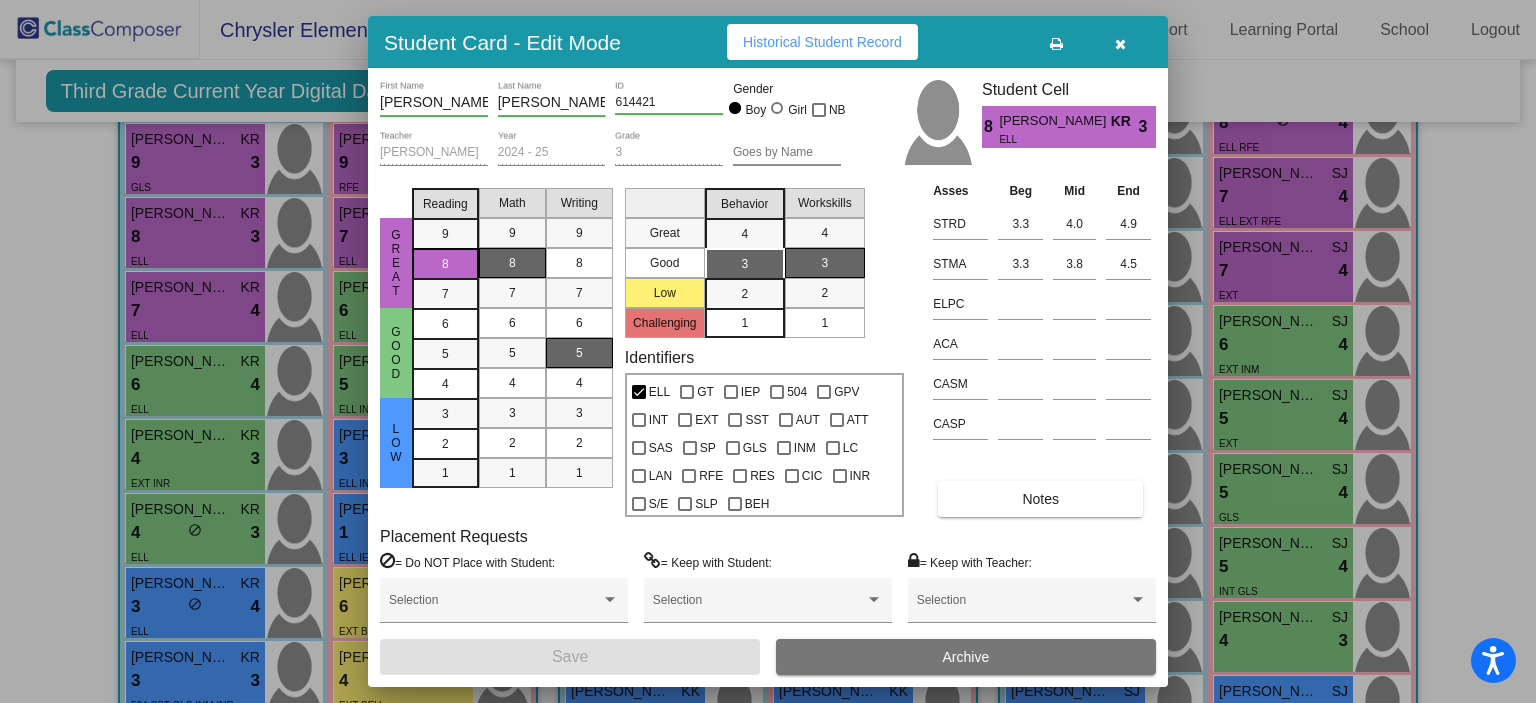 click on "Historical Student Record" at bounding box center (822, 42) 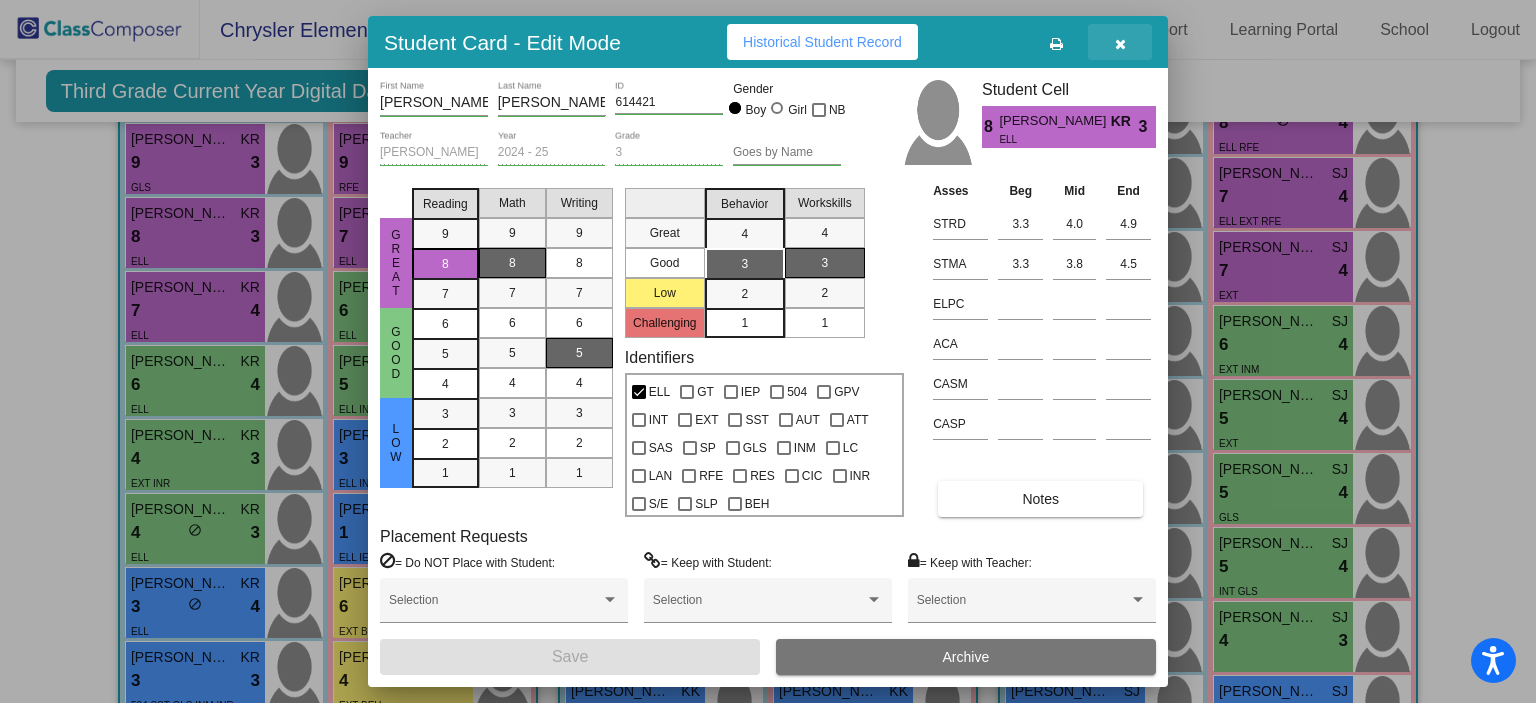 click at bounding box center (1120, 44) 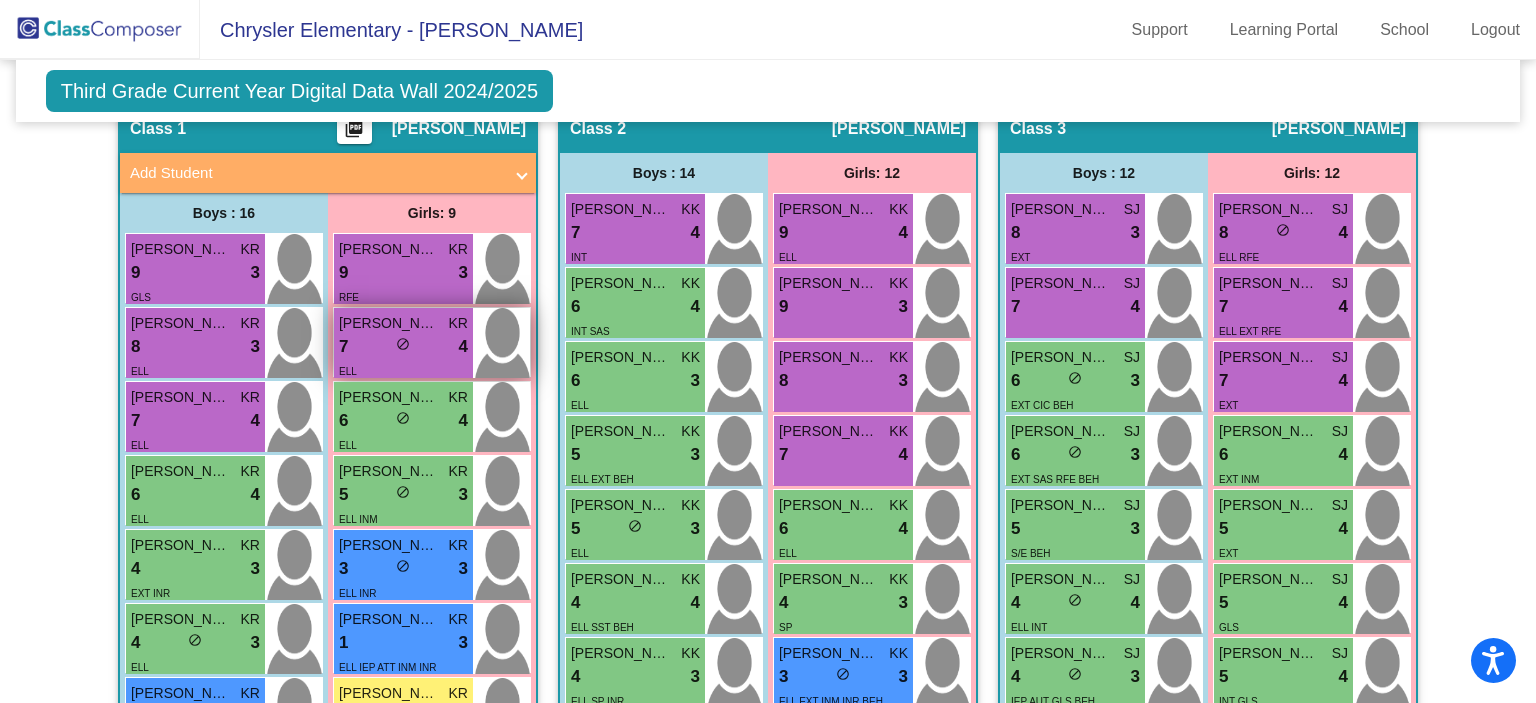 scroll, scrollTop: 512, scrollLeft: 0, axis: vertical 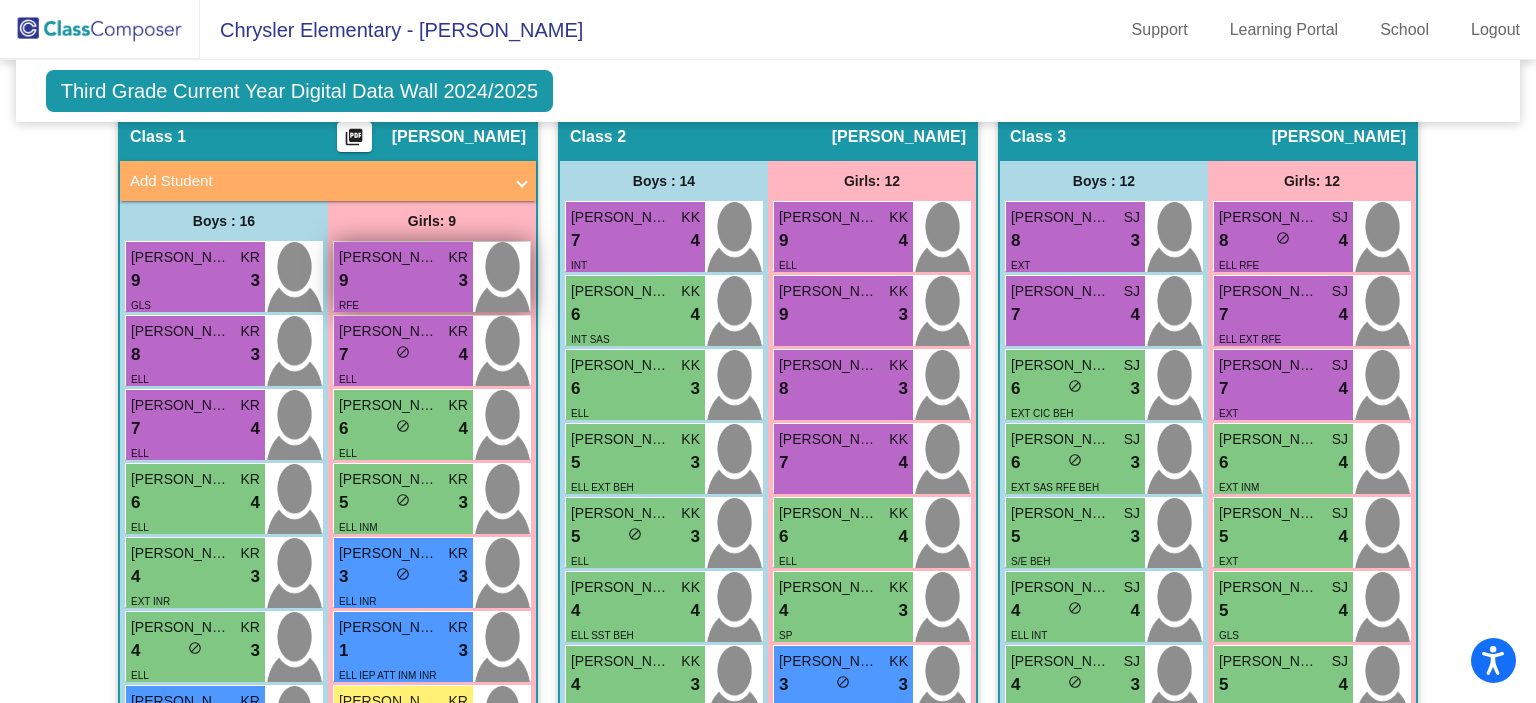 click on "9 lock do_not_disturb_alt 3" at bounding box center (403, 281) 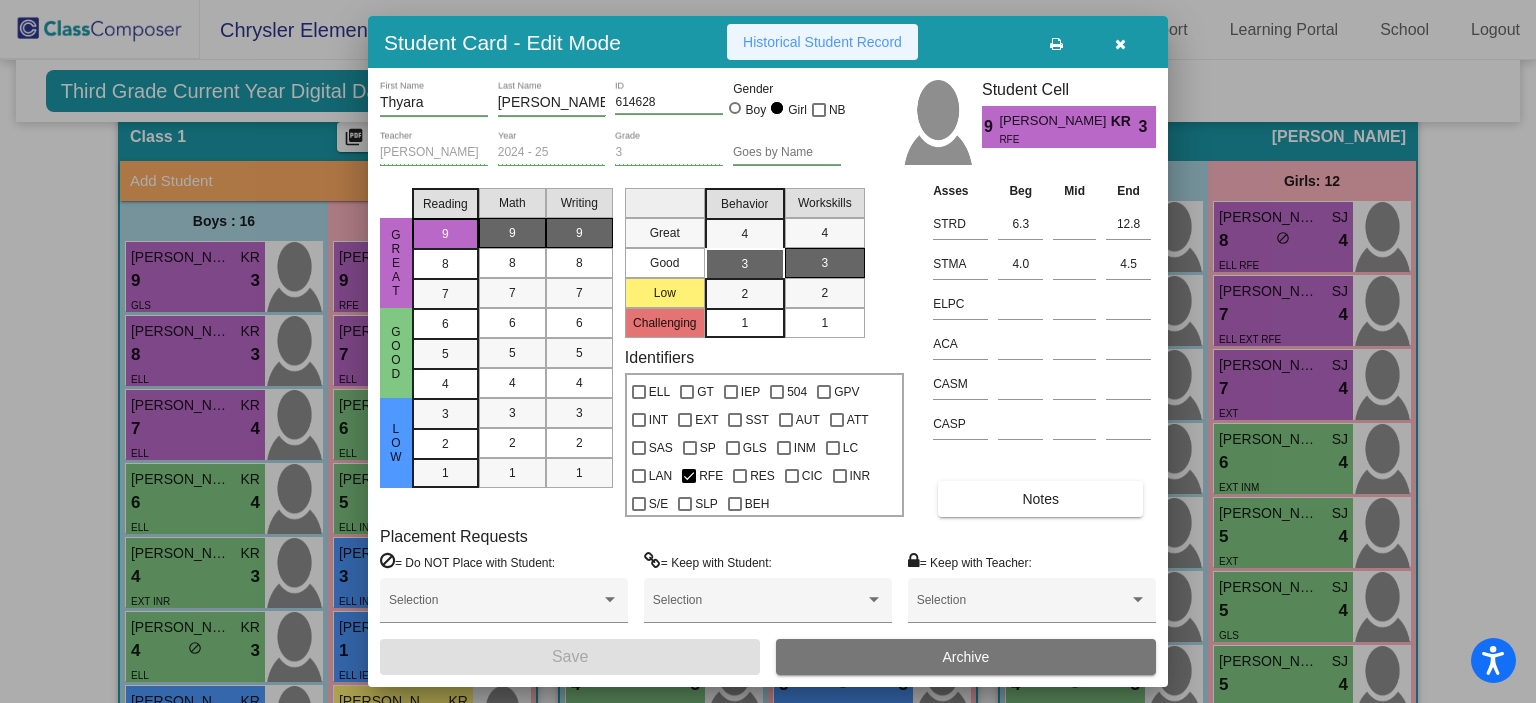 click on "Historical Student Record" at bounding box center (822, 42) 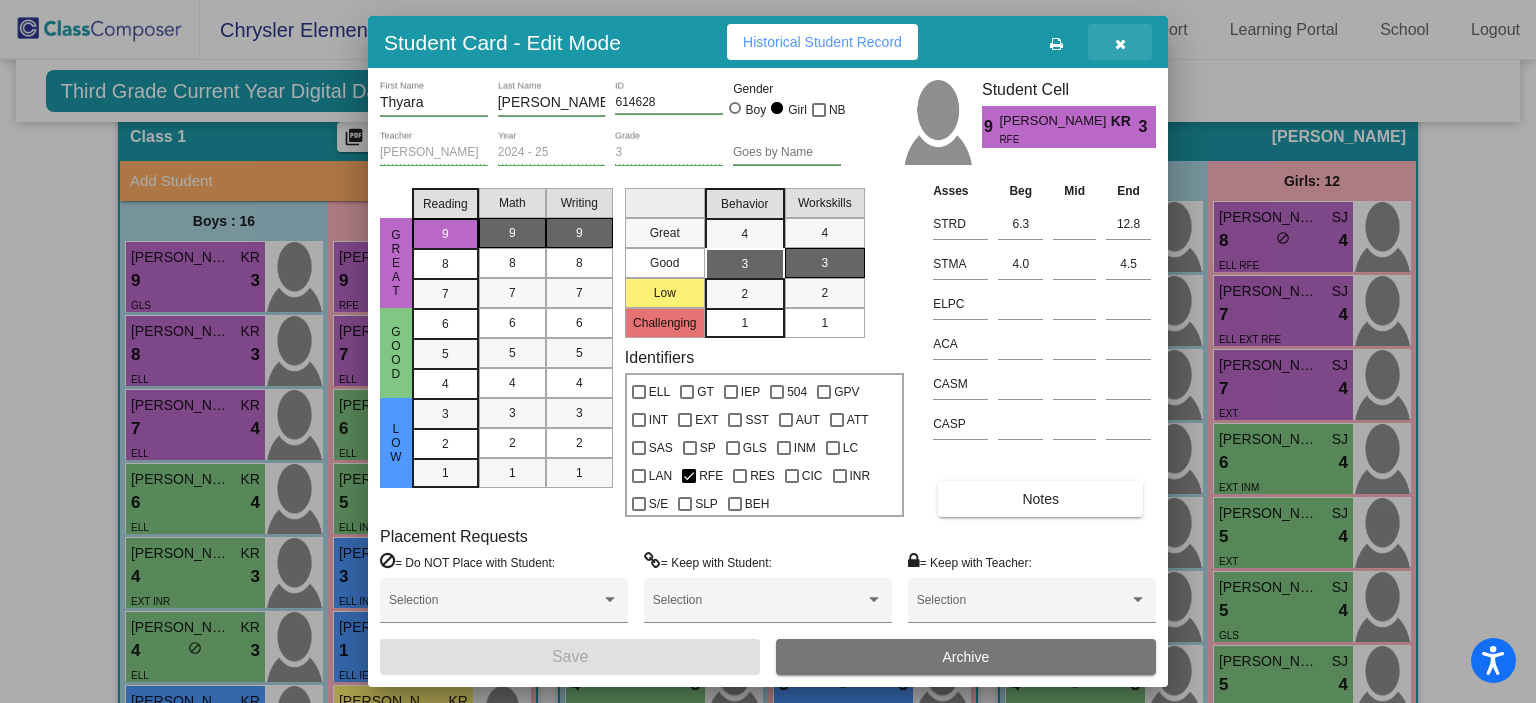 click at bounding box center [1120, 42] 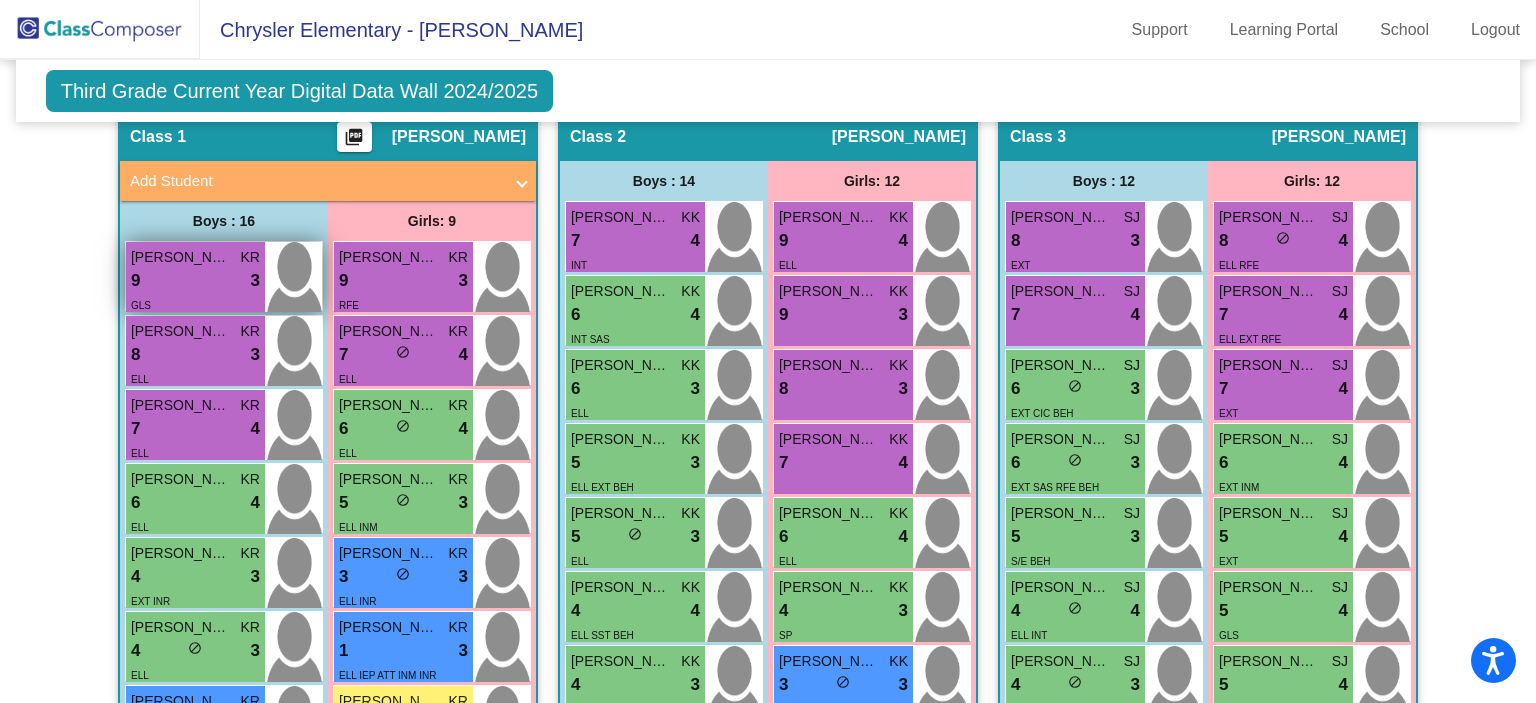 click on "9 lock do_not_disturb_alt 3" at bounding box center [195, 281] 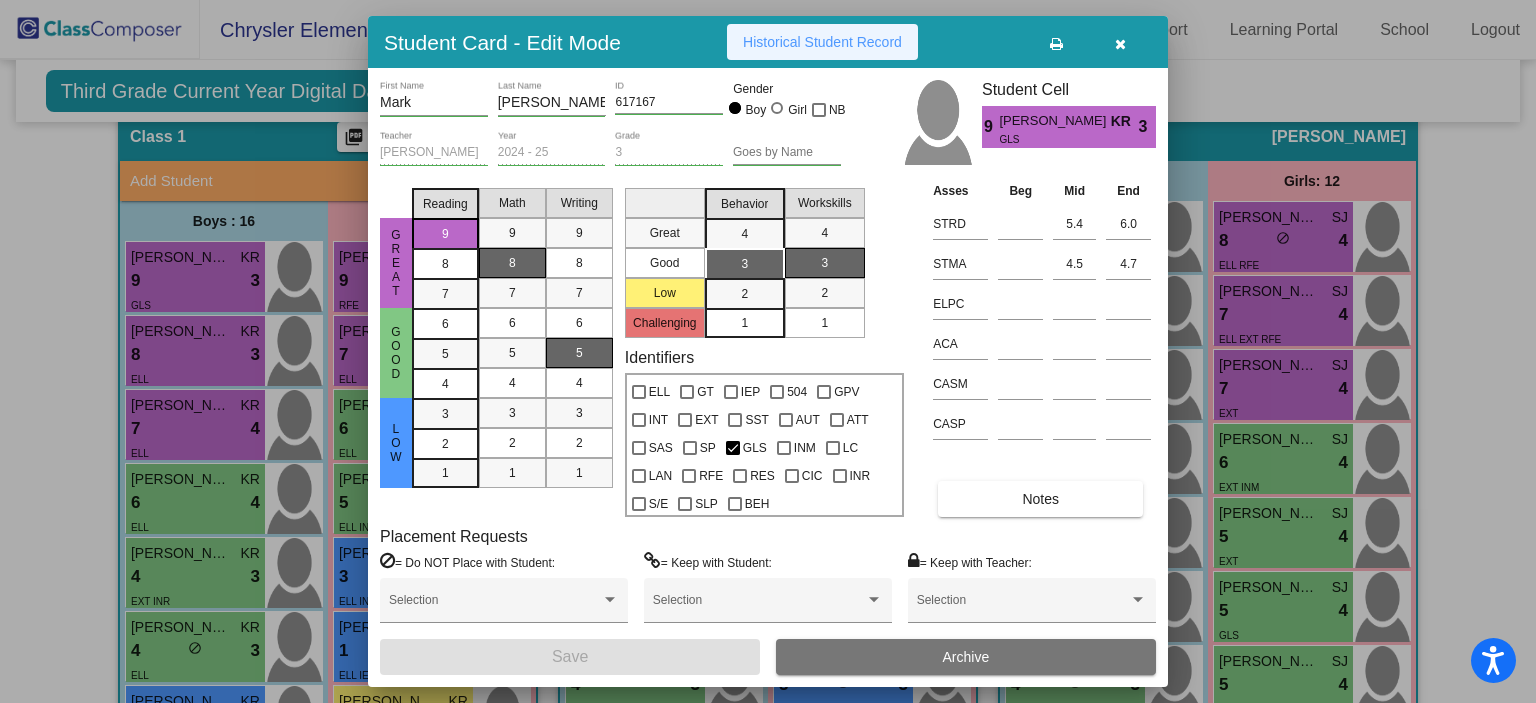 click on "Historical Student Record" at bounding box center (822, 42) 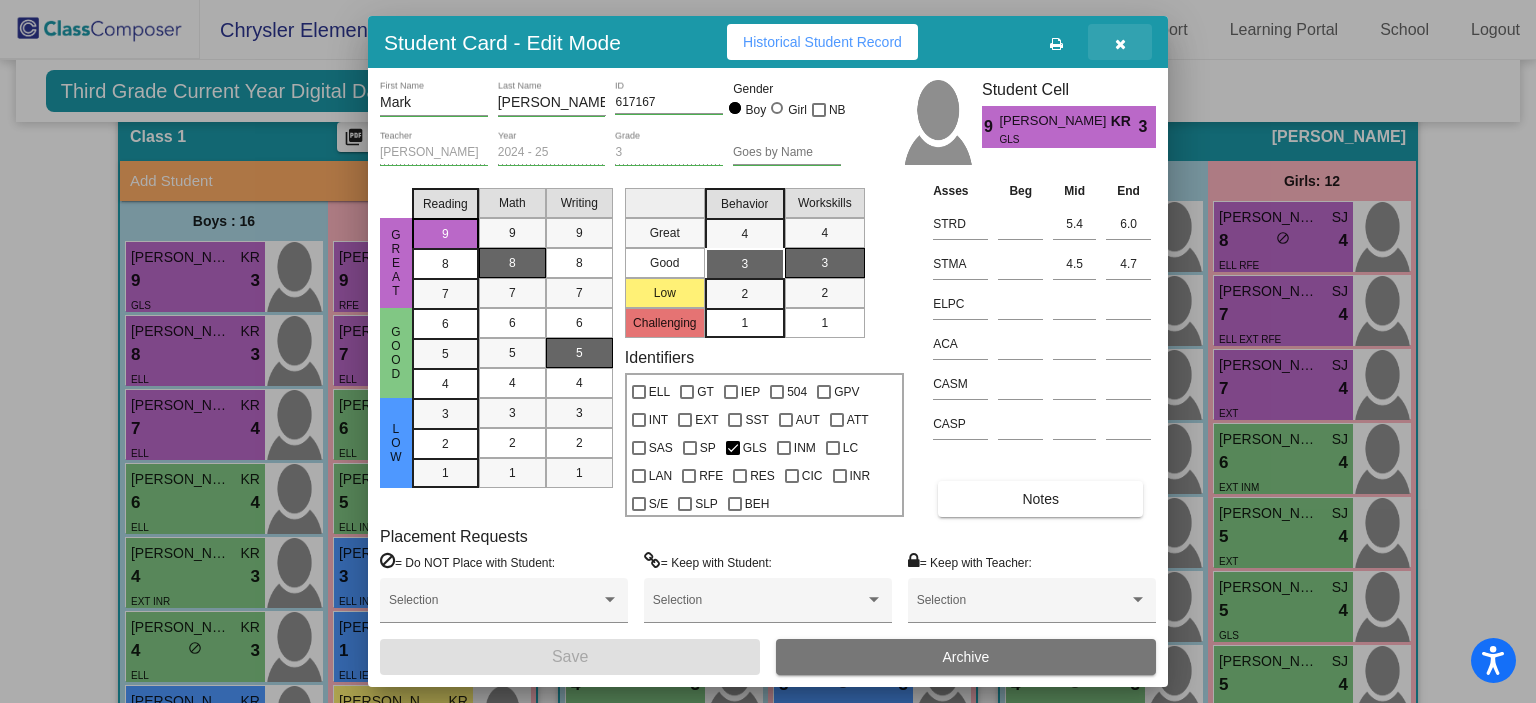 click at bounding box center (1120, 44) 